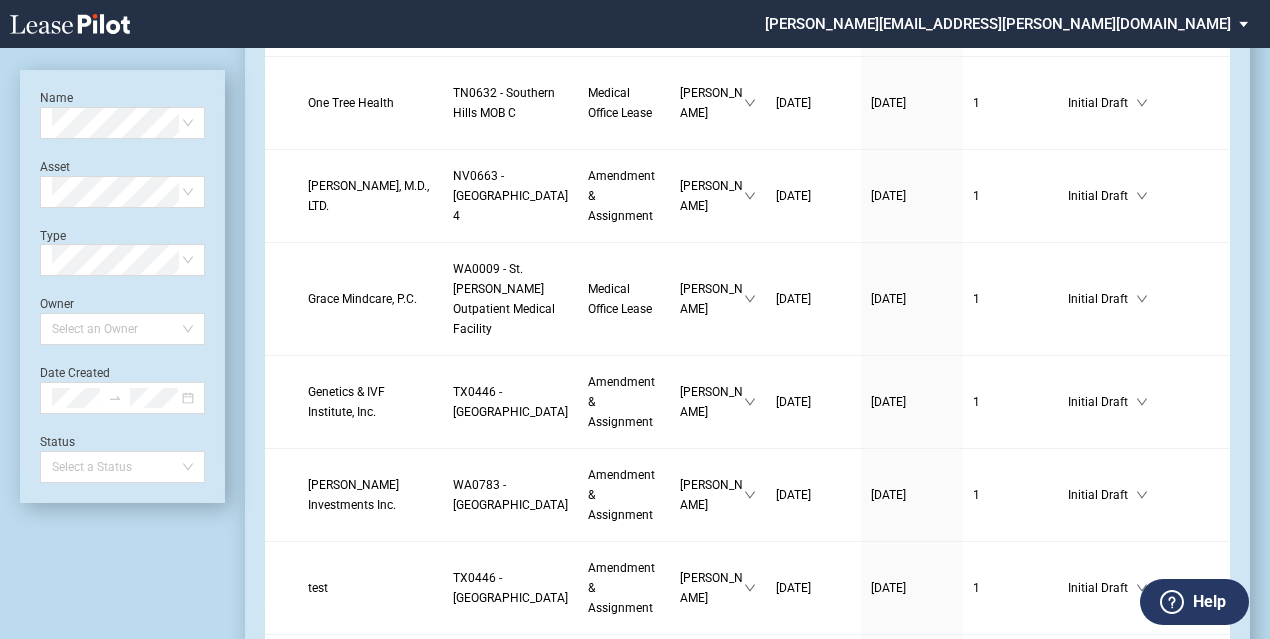 scroll, scrollTop: 2400, scrollLeft: 0, axis: vertical 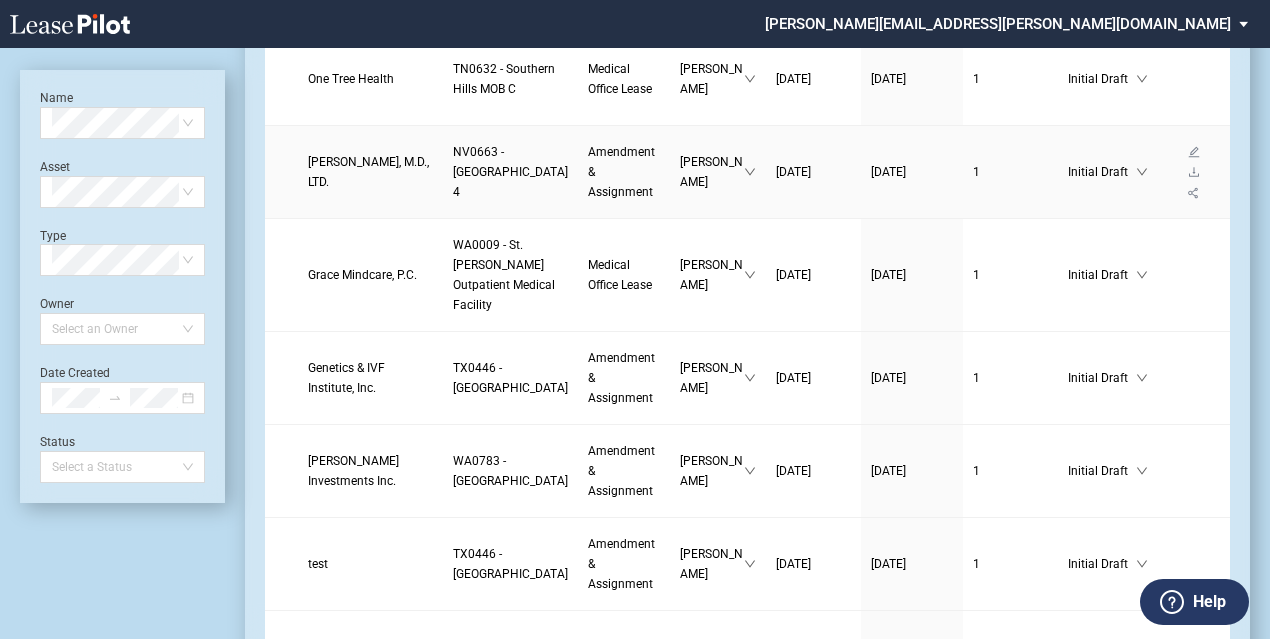 click on "David Silverberg, M.D., LTD." at bounding box center [368, 172] 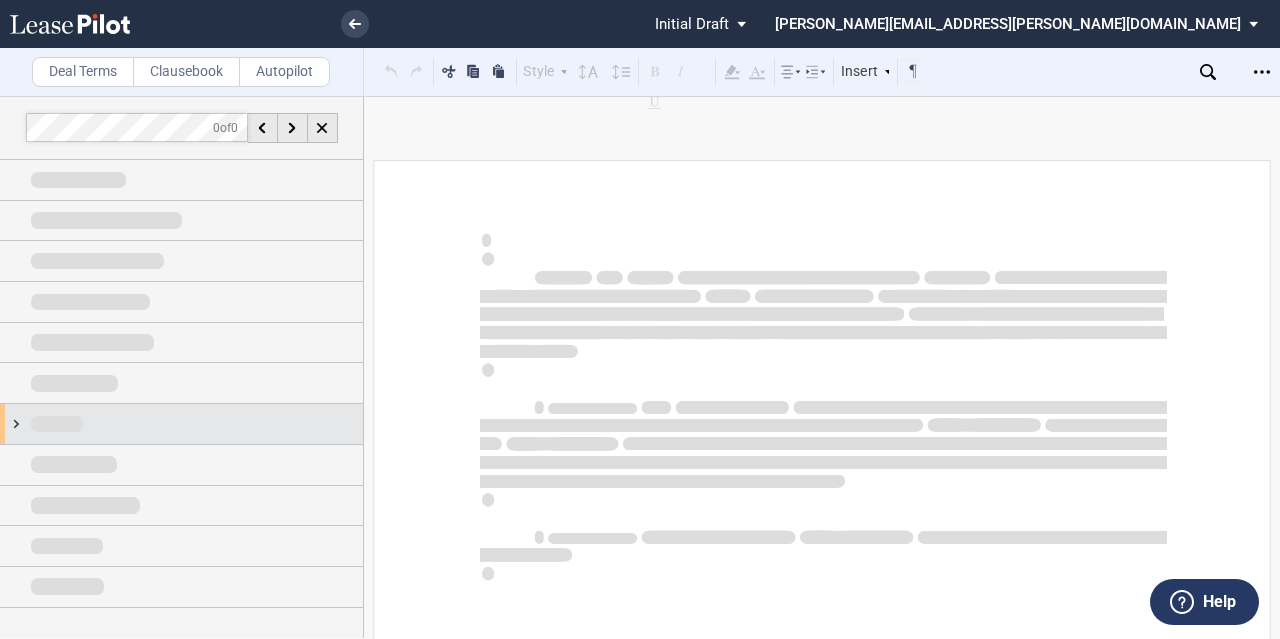 scroll, scrollTop: 0, scrollLeft: 0, axis: both 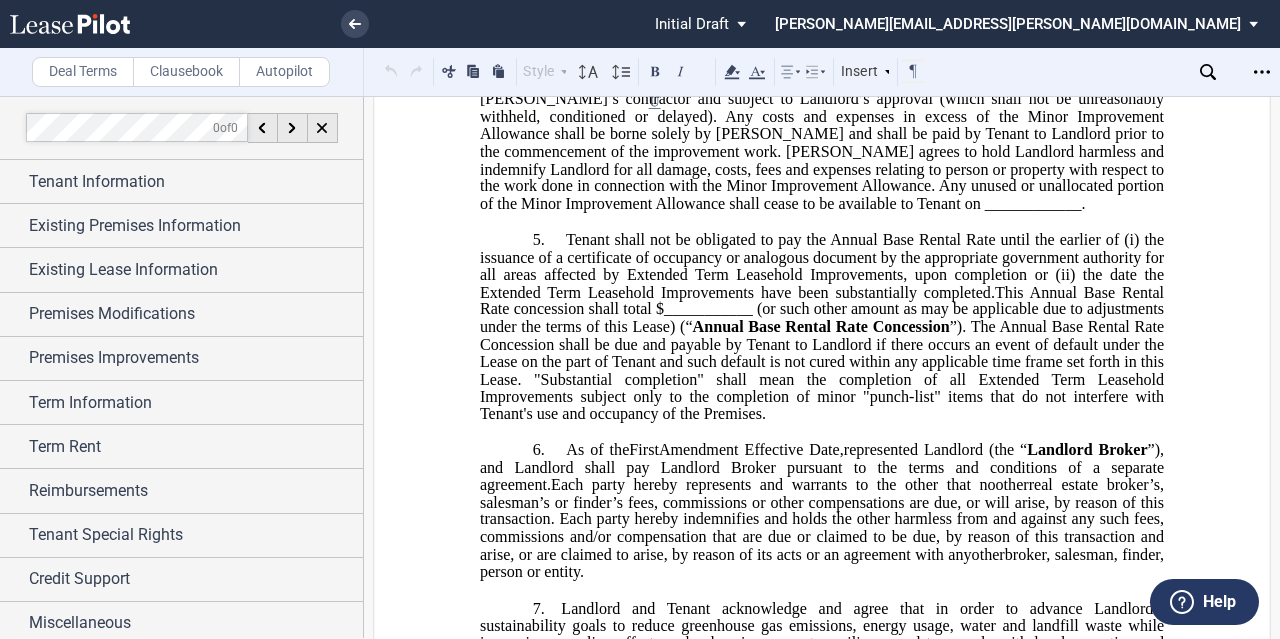 click on "Tenant shall not be obligated to pay the Annual Base Rental Rate until the earlier of (i) the issuance of a certificate of occupancy or analogous document by the appropriate government authority for all areas affected by Extended Term Leasehold Improvements, upon completion or (ii) the date the Extended Term Leasehold Improvements have been substantially completed." 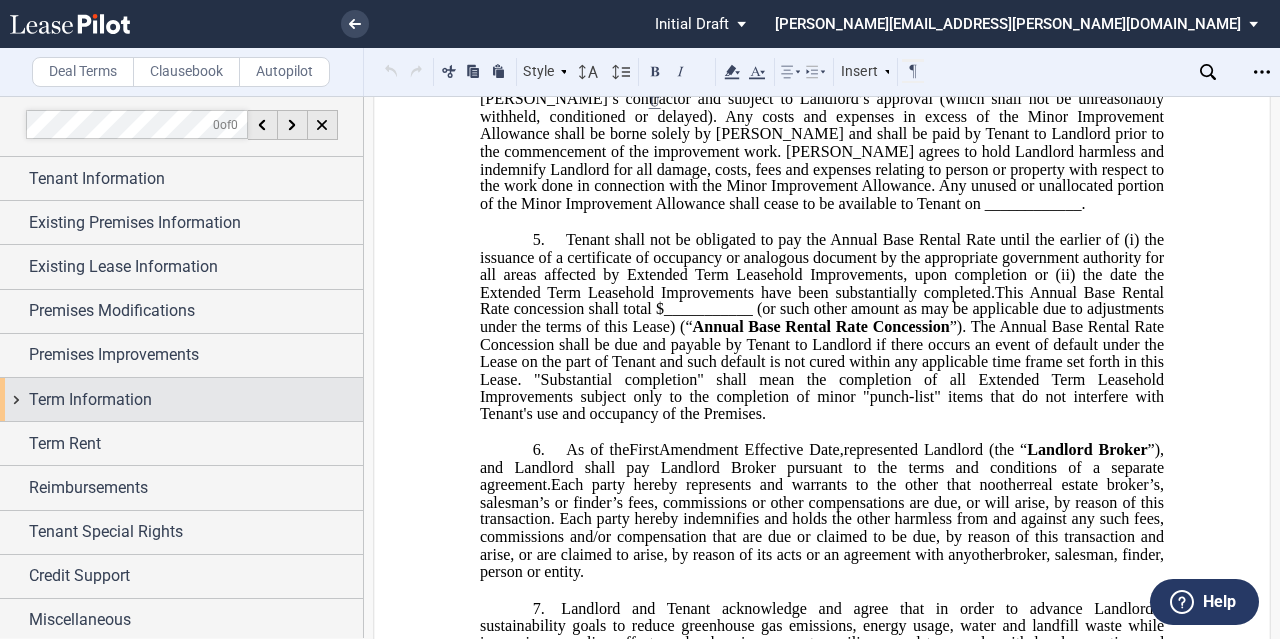 scroll, scrollTop: 4, scrollLeft: 0, axis: vertical 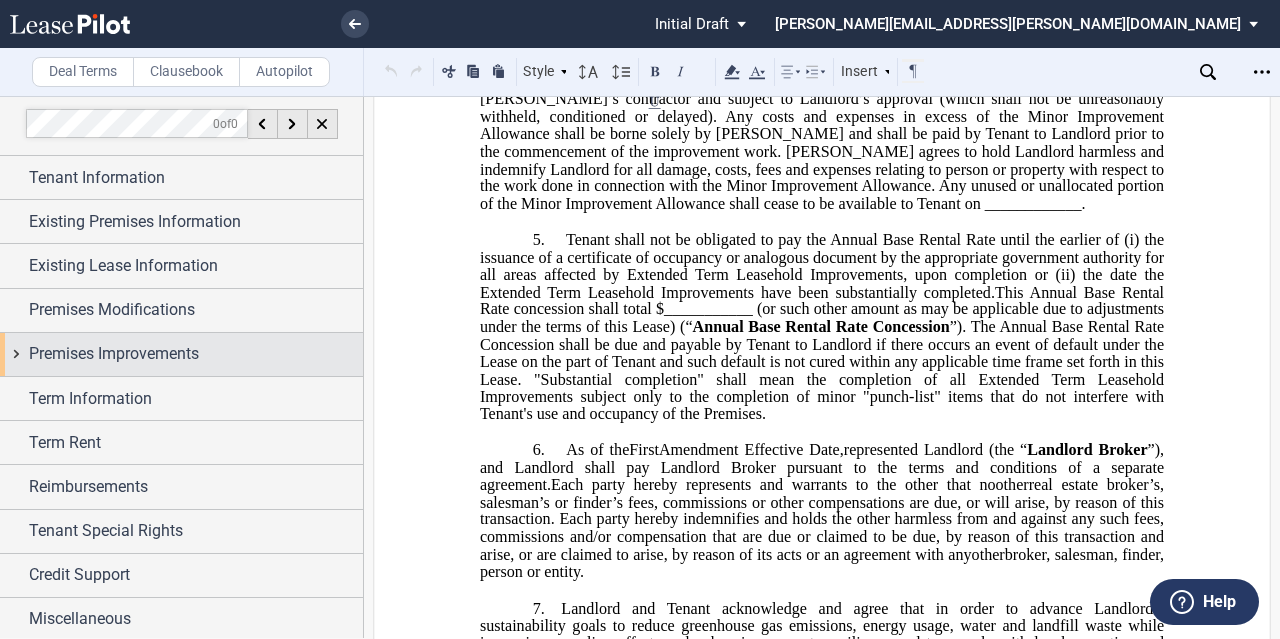 click on "Premises Improvements" at bounding box center [181, 354] 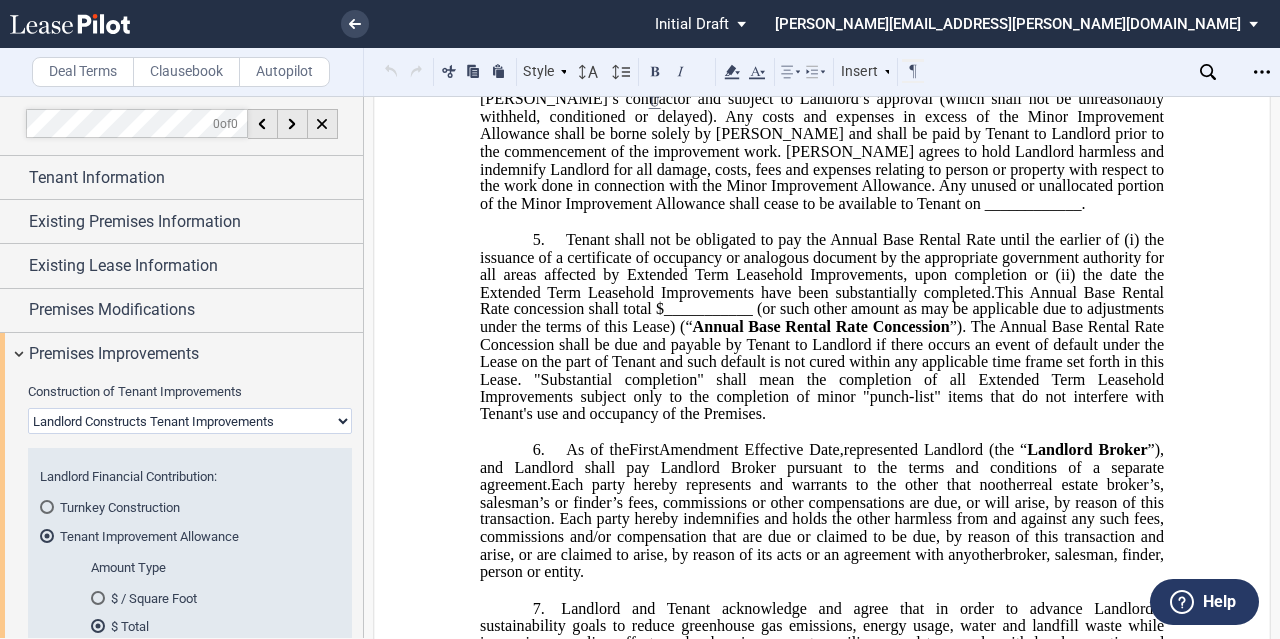 click on "Landlord Constructs Tenant Improvements
Tenant Constructs Tenant Improvements
"As Is" - No Tenant Improvements" at bounding box center (190, 421) 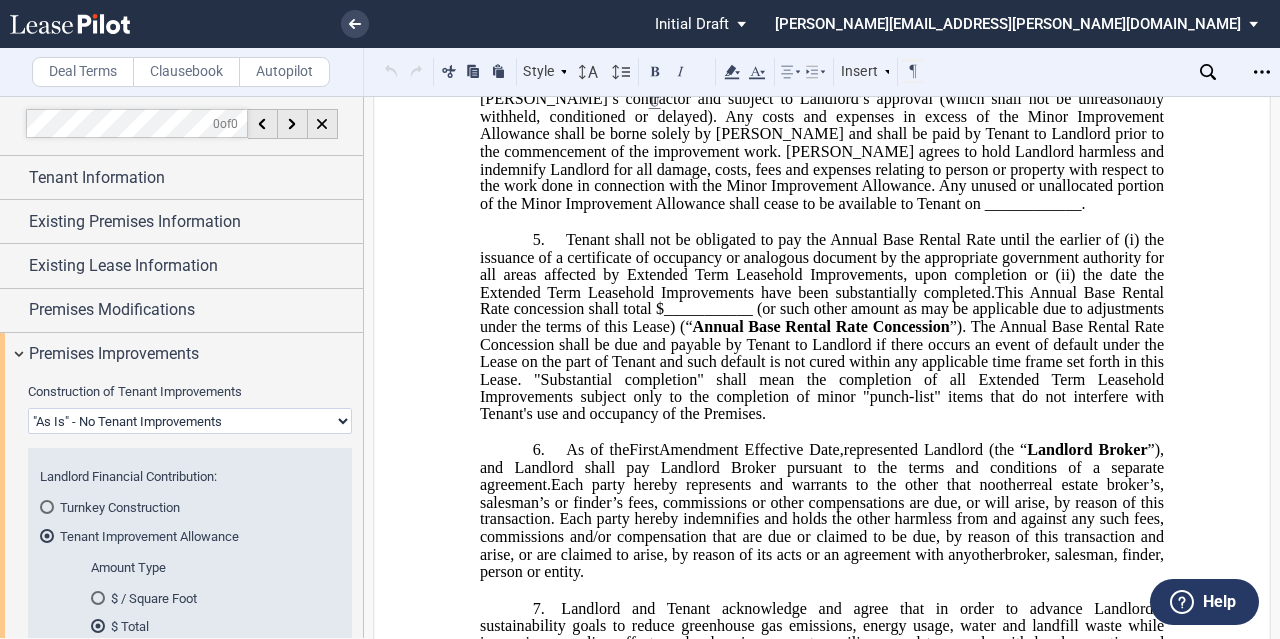 click on "Landlord Constructs Tenant Improvements
Tenant Constructs Tenant Improvements
"As Is" - No Tenant Improvements" at bounding box center [190, 421] 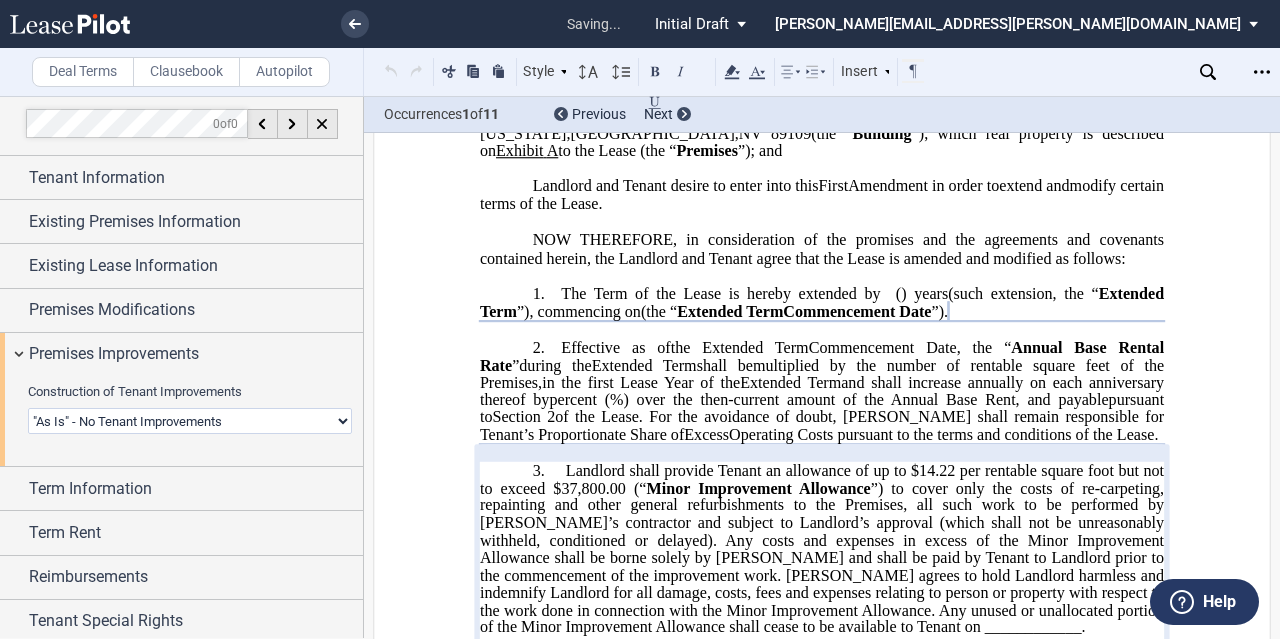 scroll, scrollTop: 292, scrollLeft: 0, axis: vertical 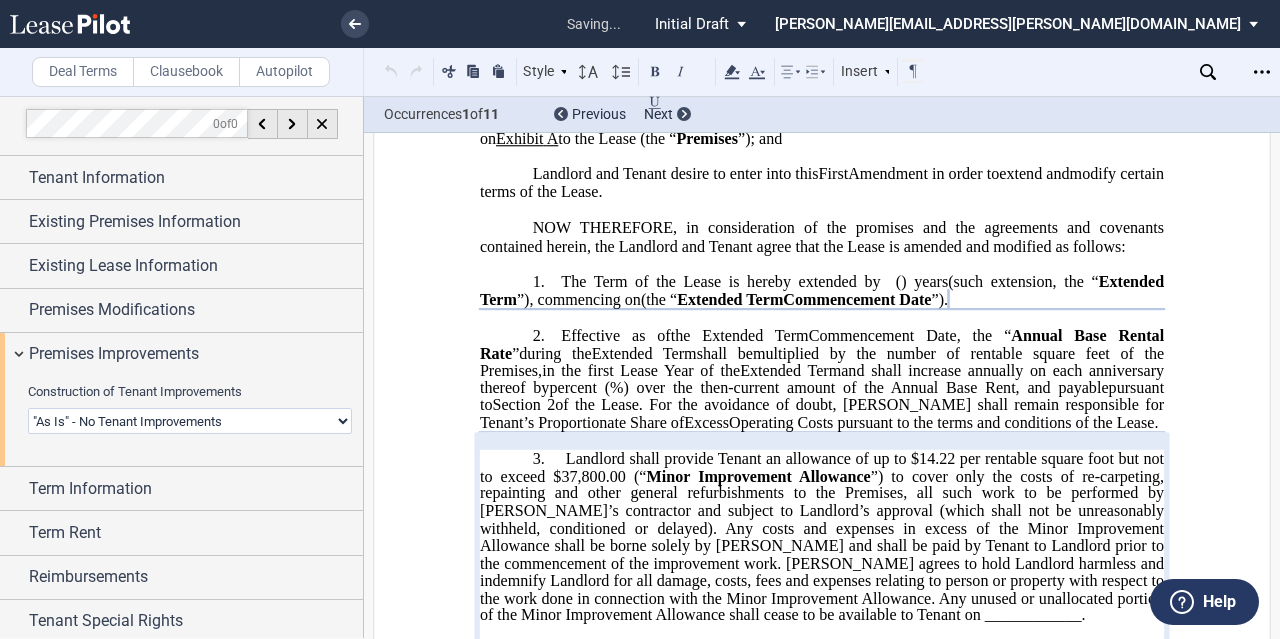 click on "in the first Lease Year of the" 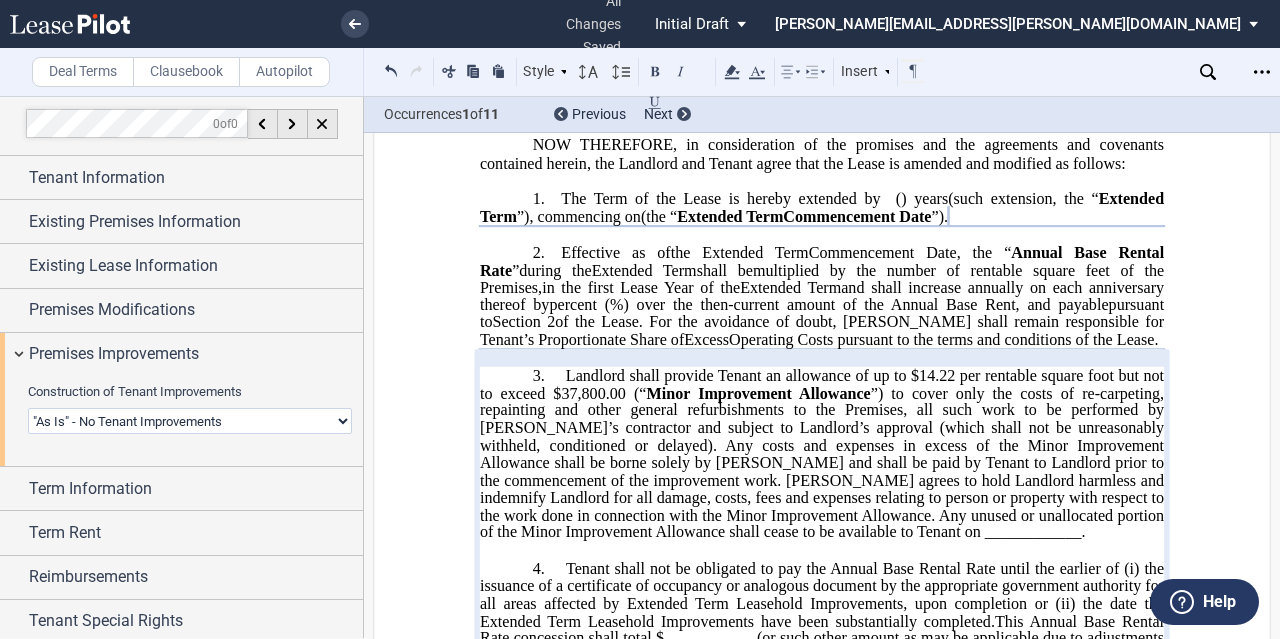 scroll, scrollTop: 492, scrollLeft: 0, axis: vertical 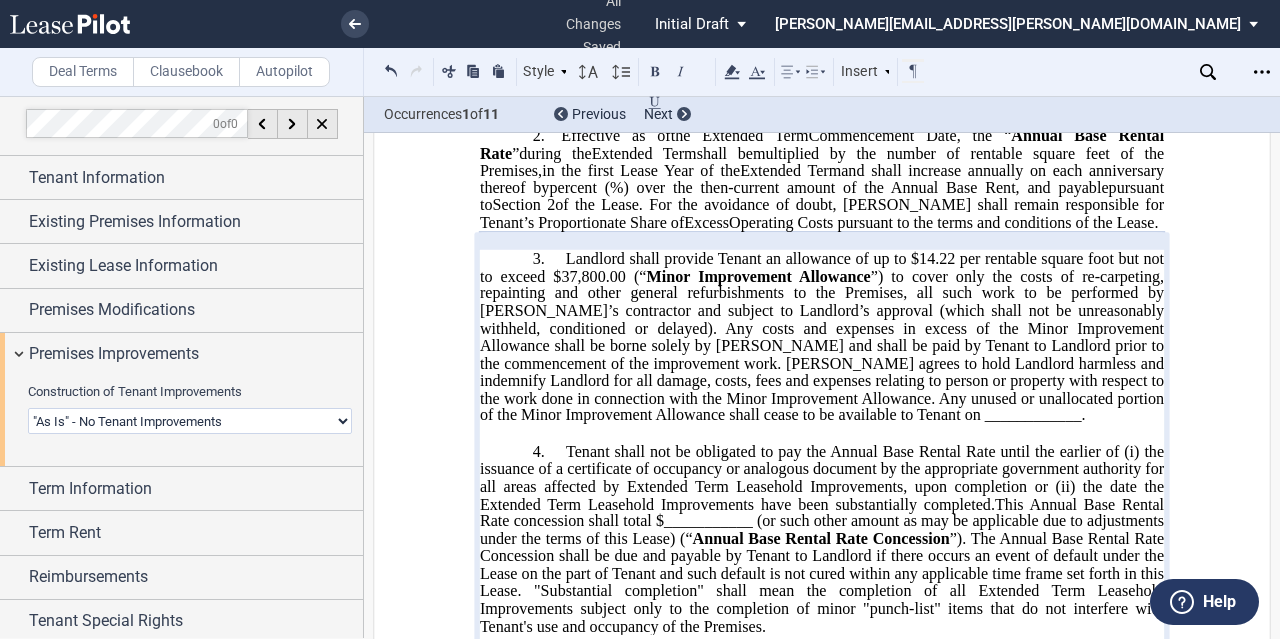 click on "Landlord shall provide Tenant an allowance of up to $14.22 per rentable square foot but not to exceed $37,800.00 (“ Minor Improvement Allowance ”) to cover only the costs of re-carpeting, repainting and other general refurbishments to the Premises, all such work to be performed by Landlord’s contractor and subject to Landlord’s approval (which shall not be unreasonably withheld, conditioned or delayed). Any costs and expenses in excess of the Minor Improvement Allowance shall be borne solely by Tenant and shall be paid by Tenant to Landlord prior to the commencement of the improvement work. Tenant agrees to hold Landlord harmless and indemnify Landlord for all damage, costs, fees and expenses relating to person or property with respect to the work done in connection with the Minor Improvement Allowance. Any unused or unallocated portion of the Minor Improvement Allowance shall cease to be available to Tenant on ____________." 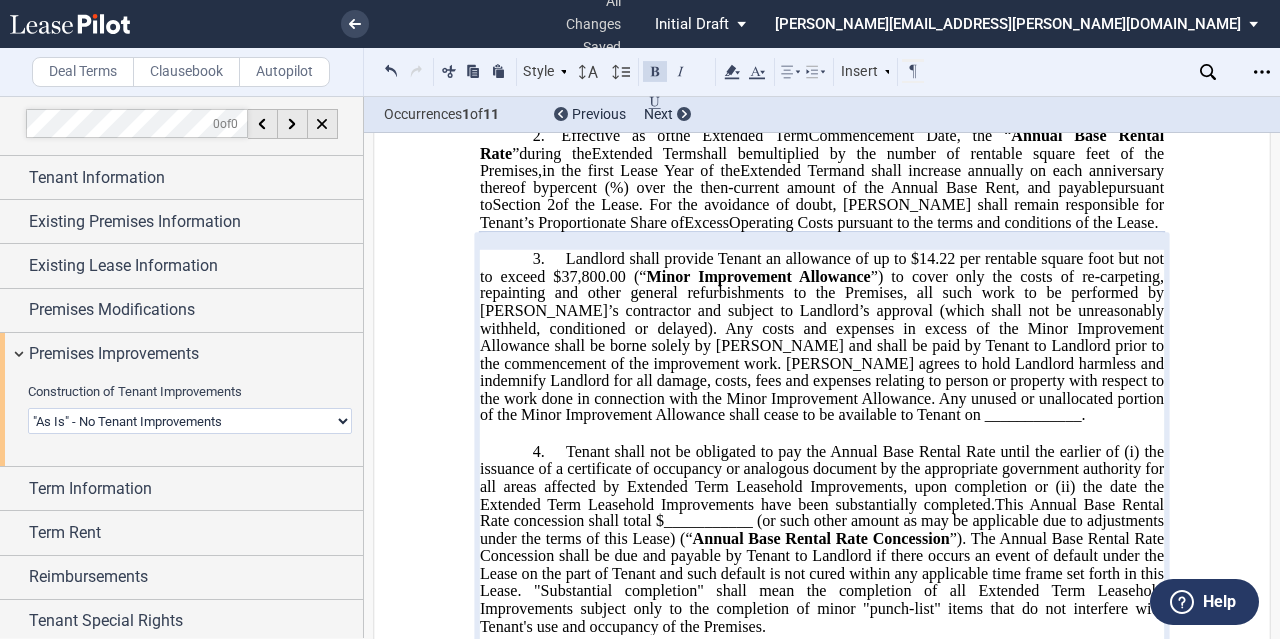 click on "Landlord shall provide Tenant an allowance of up to $14.22 per rentable square foot but not to exceed $37,800.00 (“ Minor Improvement Allowance ”) to cover only the costs of re-carpeting, repainting and other general refurbishments to the Premises, all such work to be performed by Landlord’s contractor and subject to Landlord’s approval (which shall not be unreasonably withheld, conditioned or delayed). Any costs and expenses in excess of the Minor Improvement Allowance shall be borne solely by Tenant and shall be paid by Tenant to Landlord prior to the commencement of the improvement work. Tenant agrees to hold Landlord harmless and indemnify Landlord for all damage, costs, fees and expenses relating to person or property with respect to the work done in connection with the Minor Improvement Allowance. Any unused or unallocated portion of the Minor Improvement Allowance shall cease to be available to Tenant on ____________." 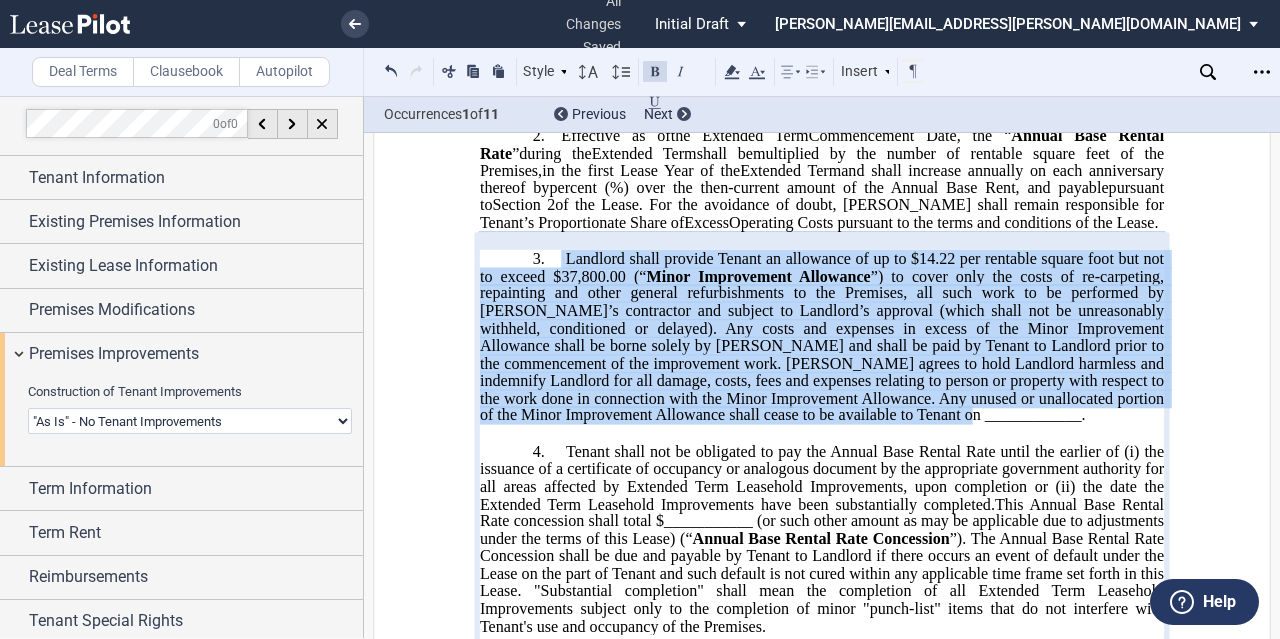 drag, startPoint x: 771, startPoint y: 453, endPoint x: 558, endPoint y: 288, distance: 269.43274 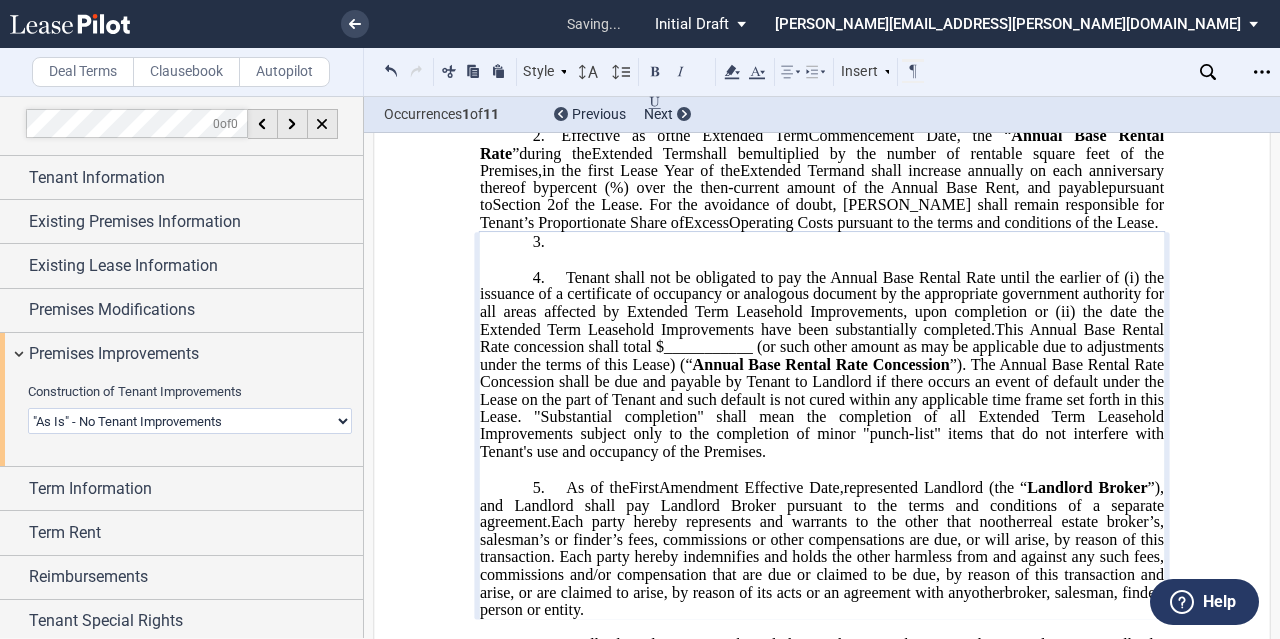 click on "​" at bounding box center (822, 259) 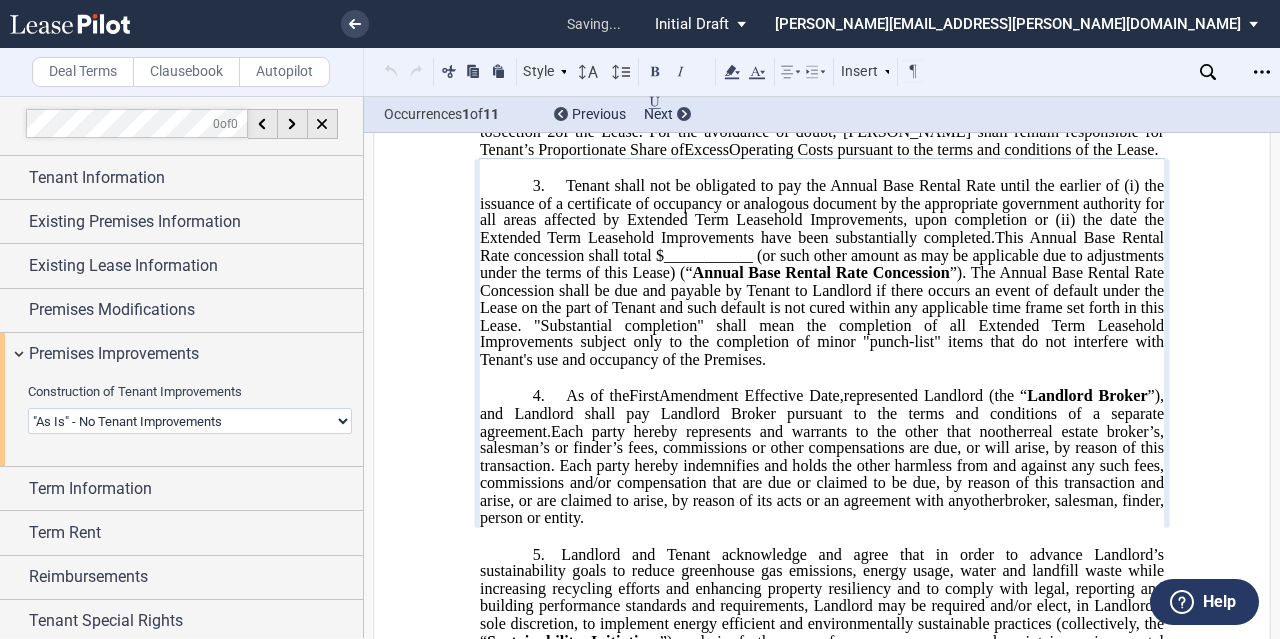 scroll, scrollTop: 592, scrollLeft: 0, axis: vertical 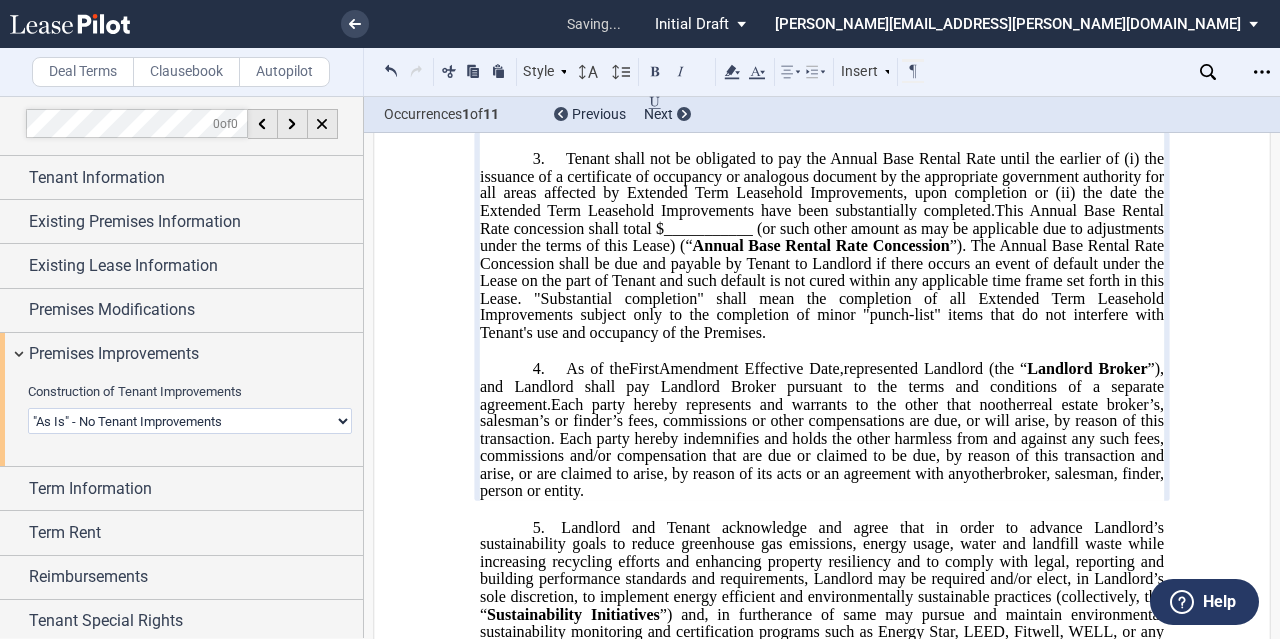click on "This Annual Base Rental Rate concession shall total $___________ (or such other amount as may be applicable due to adjustments under the terms of this Lease) (“ Annual Base Rental Rate Concession ”). The Annual Base Rental Rate Concession shall be due and payable by Tenant to Landlord if there occurs an event of default under the Lease on the part of Tenant and such default is not cured within any applicable time frame set forth in this Lease." 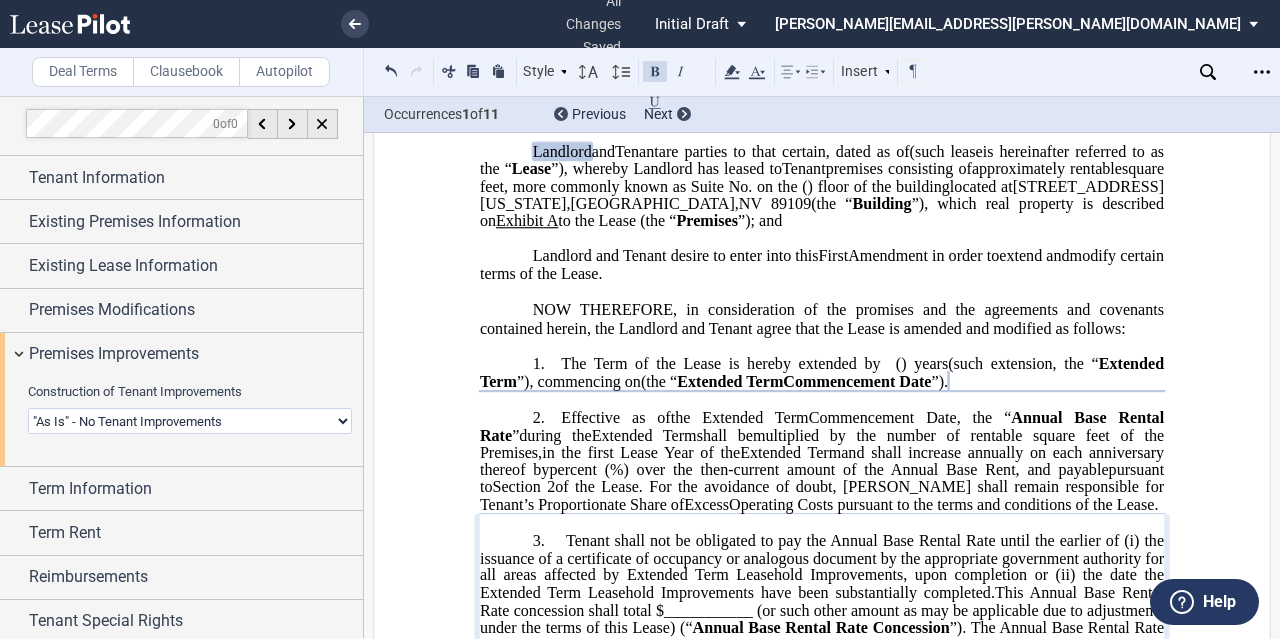 scroll, scrollTop: 192, scrollLeft: 0, axis: vertical 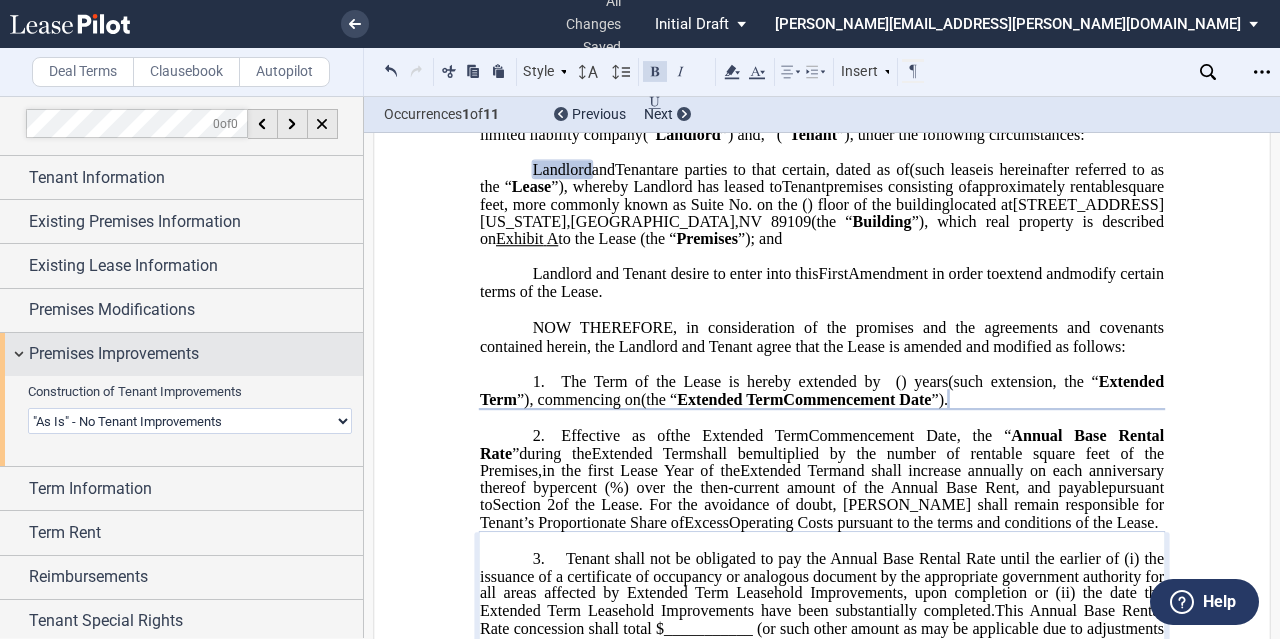 click on "Premises Improvements" at bounding box center (114, 354) 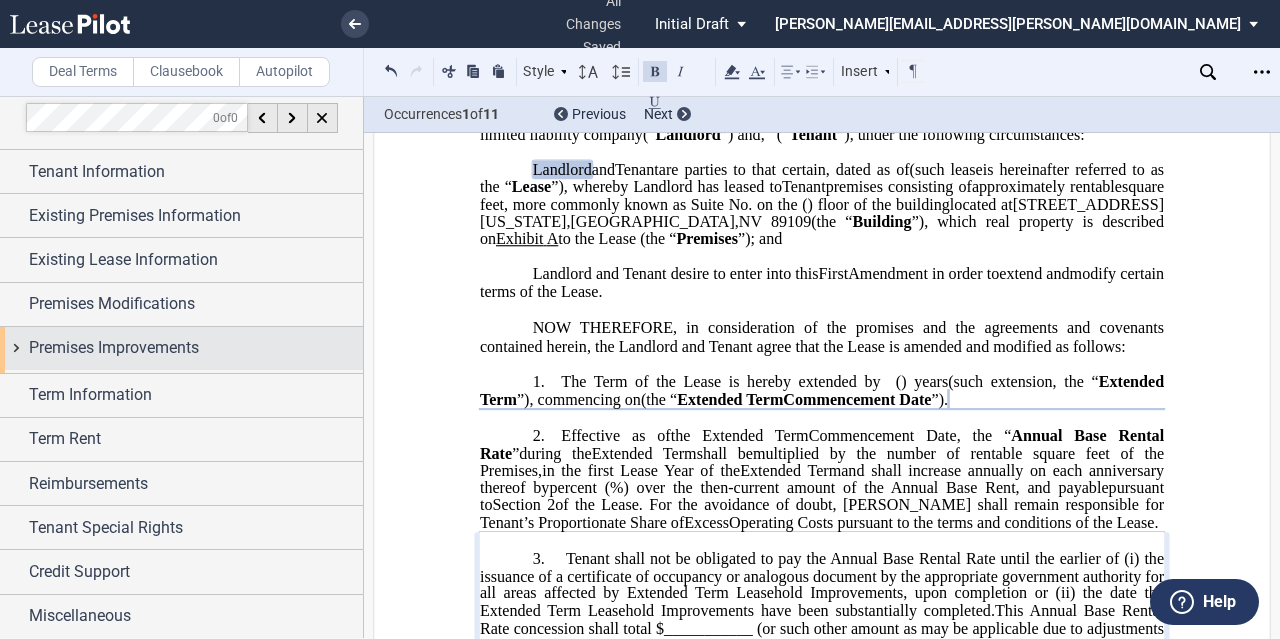 scroll, scrollTop: 4, scrollLeft: 0, axis: vertical 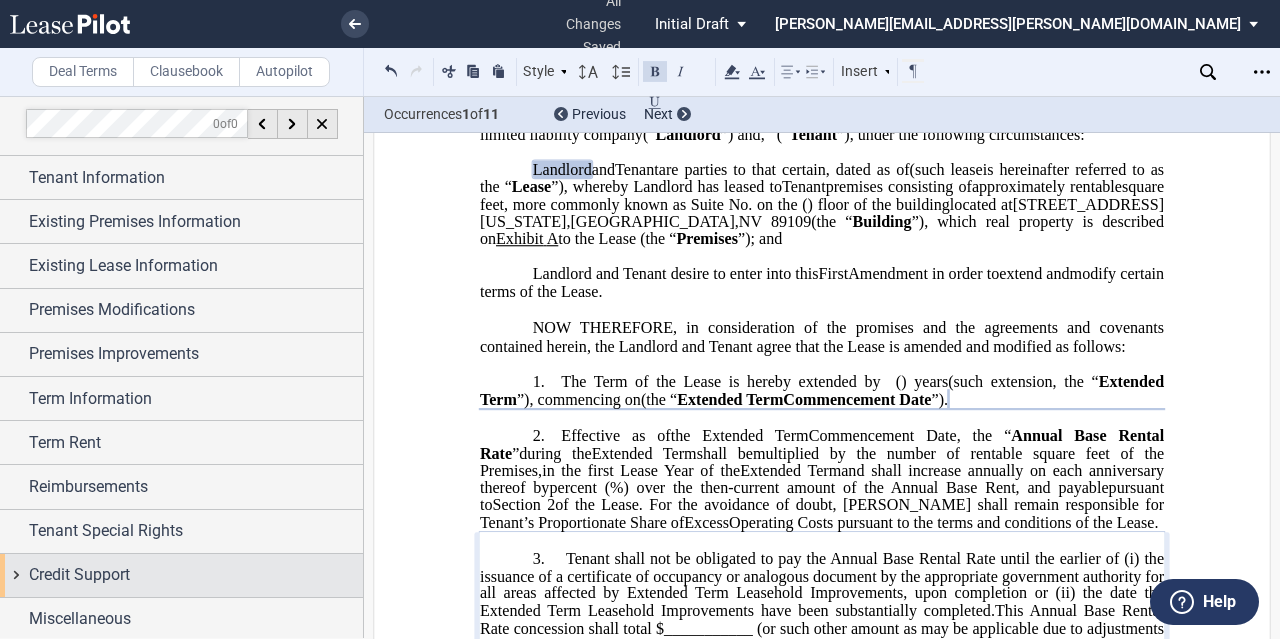 click on "Credit Support" at bounding box center [181, 575] 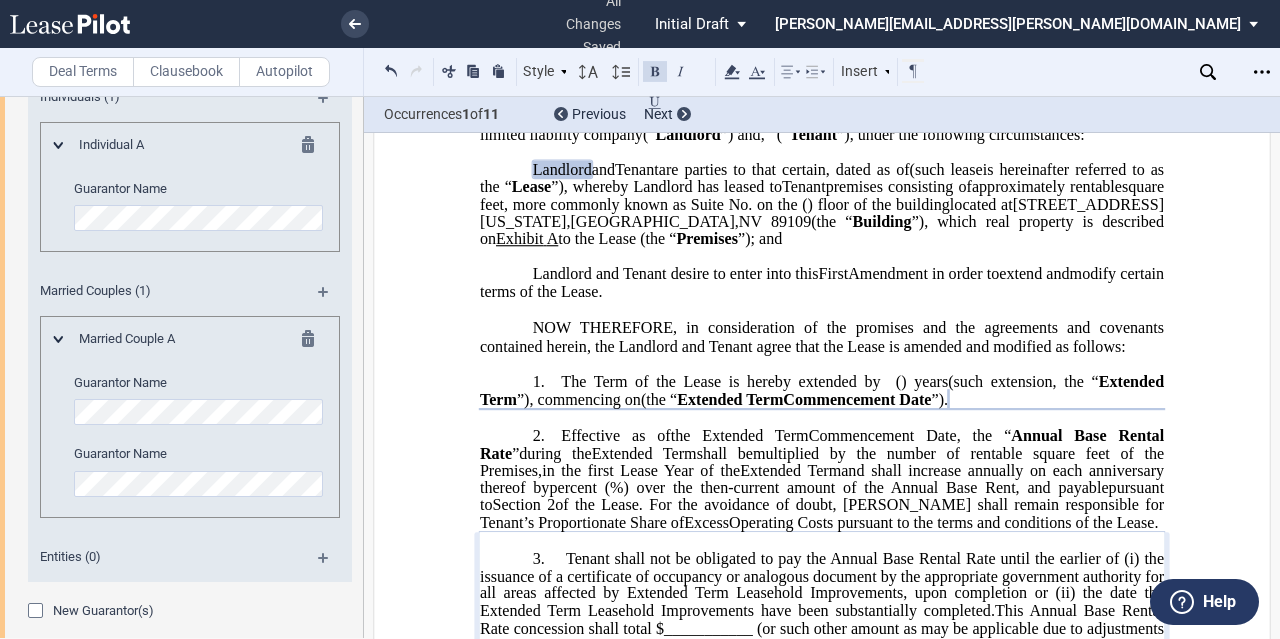 scroll, scrollTop: 717, scrollLeft: 0, axis: vertical 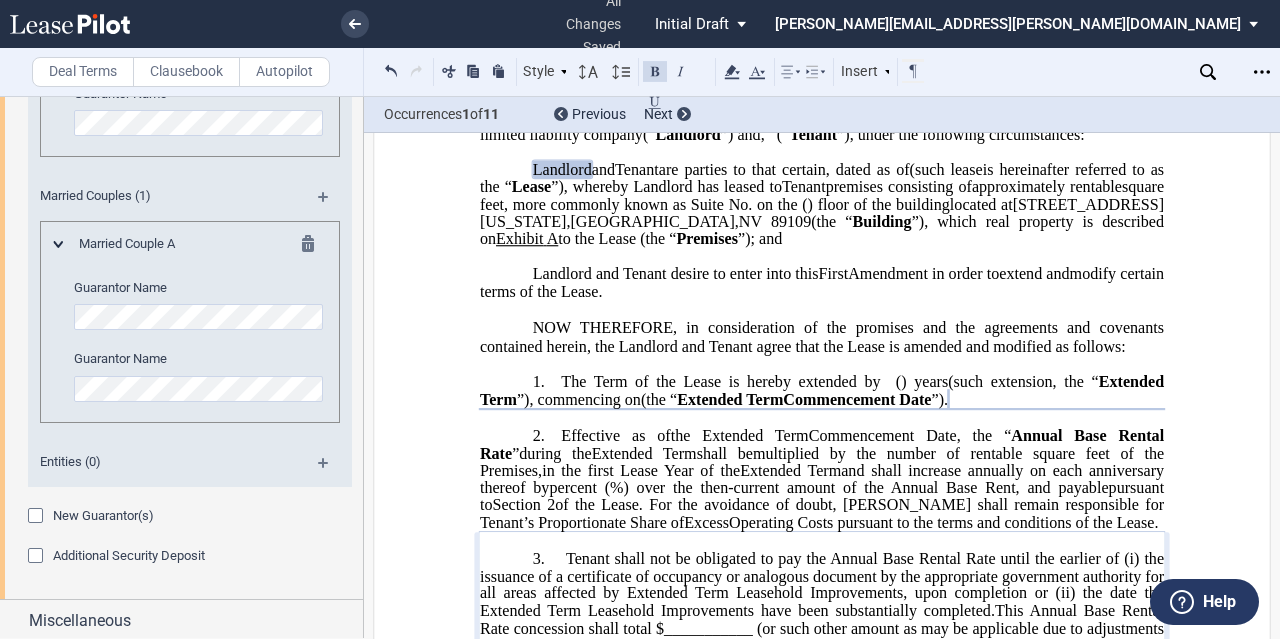 click 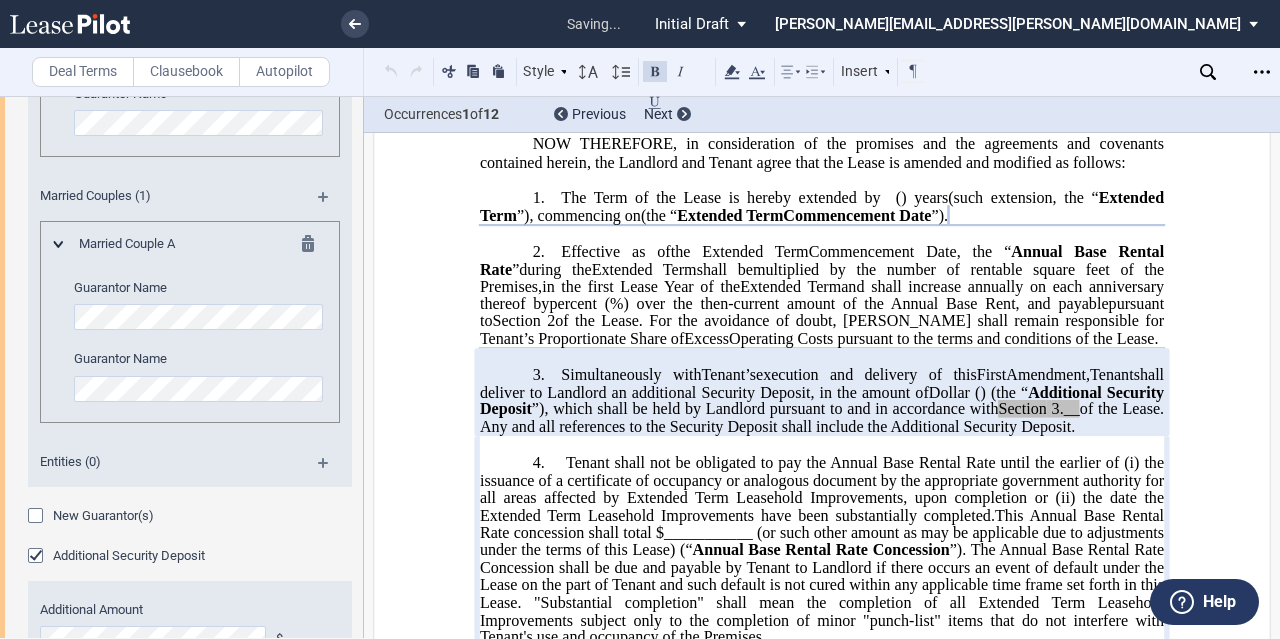 scroll, scrollTop: 392, scrollLeft: 0, axis: vertical 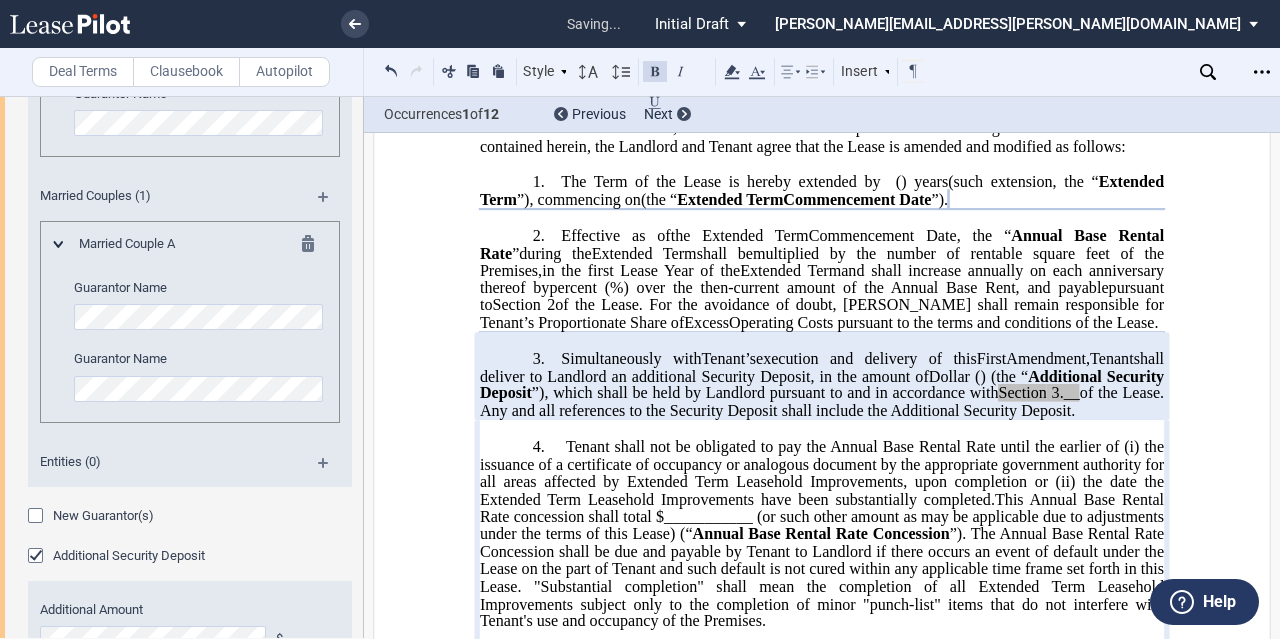 click on "For the avoidance of doubt, [PERSON_NAME] shall remain responsible for Tenant’s Proportionate Share of" 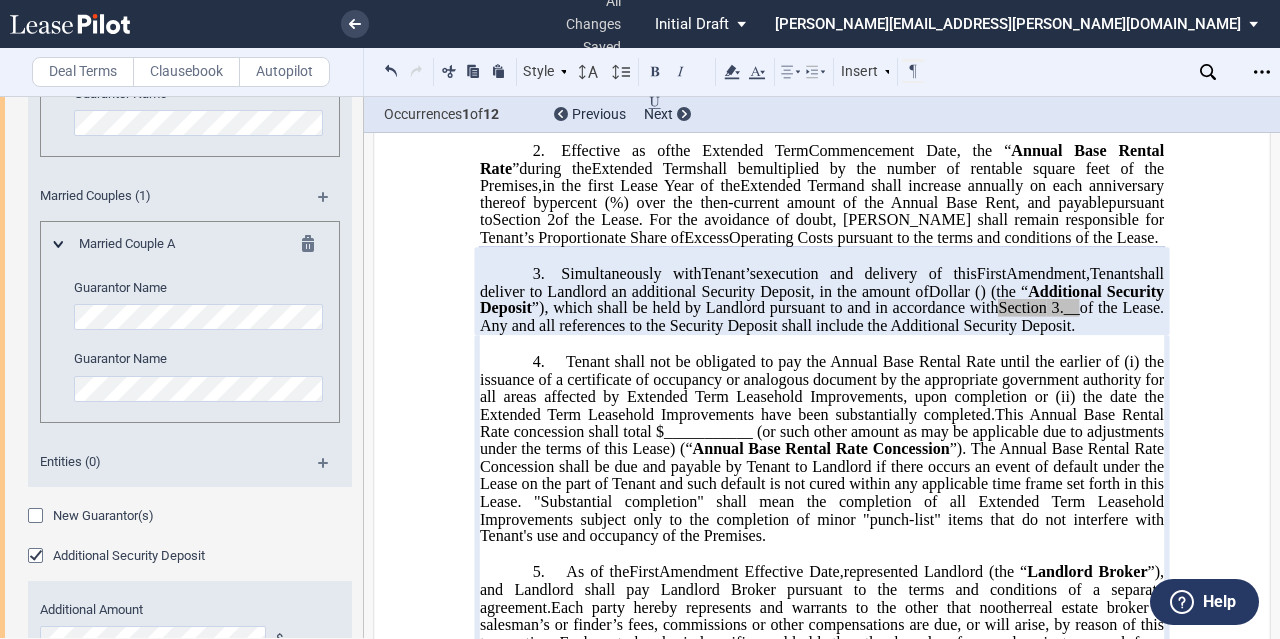 scroll, scrollTop: 692, scrollLeft: 0, axis: vertical 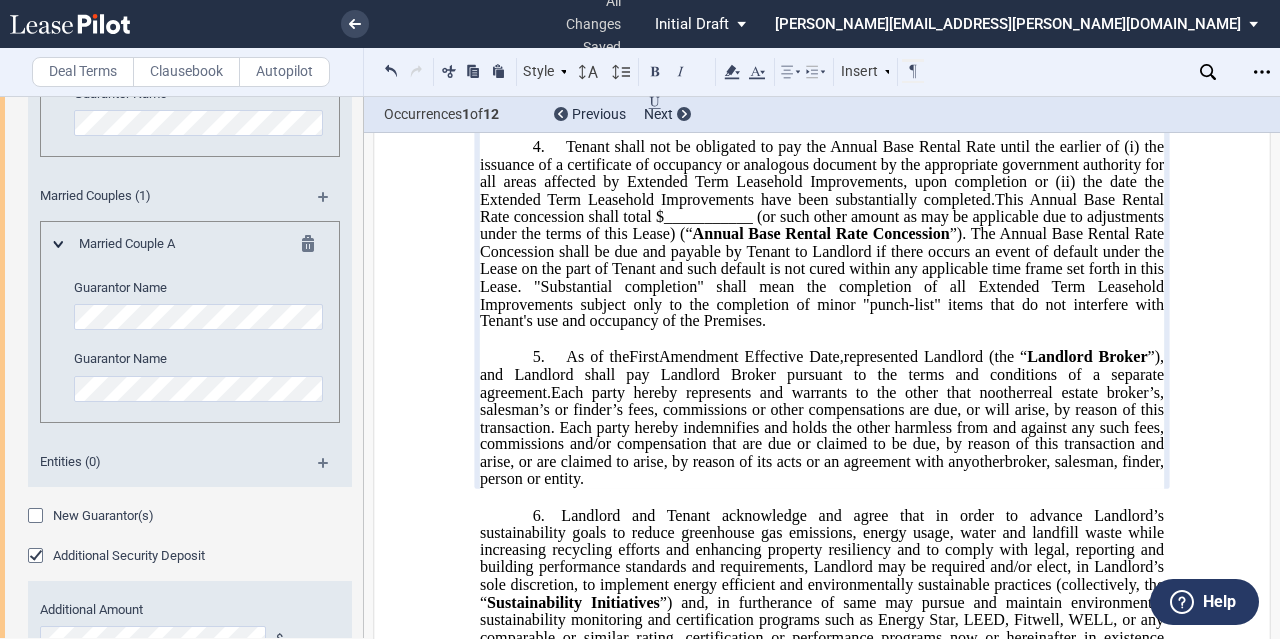 click on "This Annual Base Rental Rate concession shall total $___________ (or such other amount as may be applicable due to adjustments under the terms of this Lease) (“ Annual Base Rental Rate Concession ”). The Annual Base Rental Rate Concession shall be due and payable by Tenant to Landlord if there occurs an event of default under the Lease on the part of Tenant and such default is not cured within any applicable time frame set forth in this Lease. ﻿ "Substantial completion" shall mean the completion of all Extended Term Leasehold Improvements subject only to the completion of minor "punch-list" items that do not interfere with Tenant's use and occupancy of the Premises." 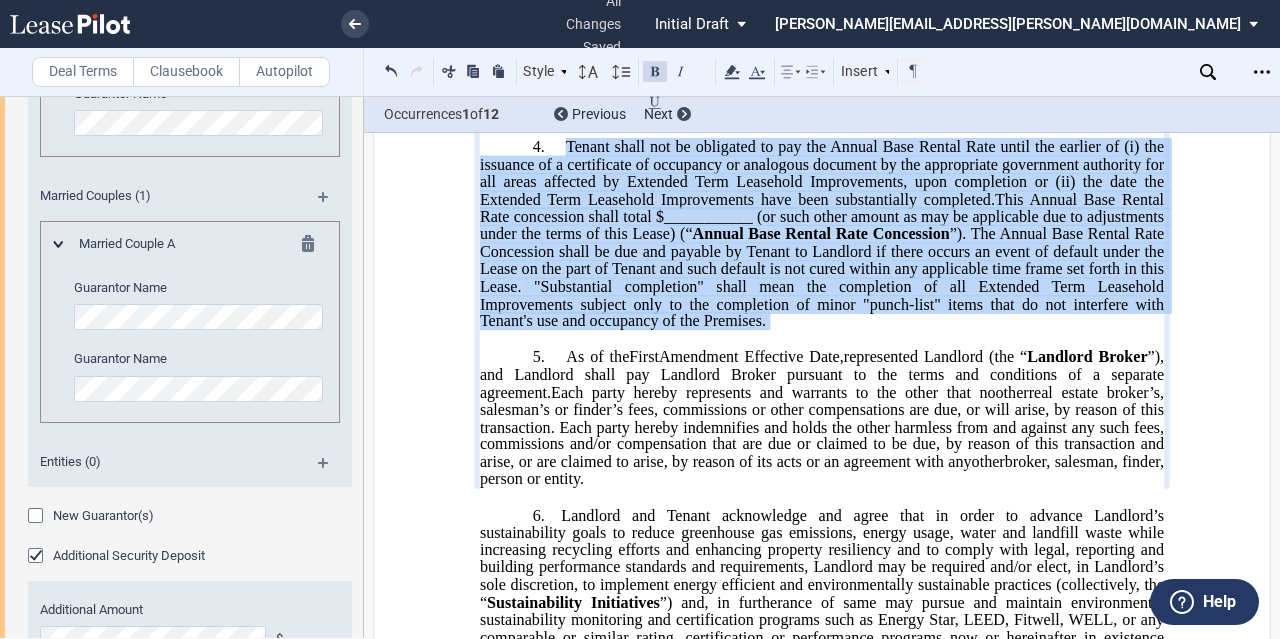drag, startPoint x: 792, startPoint y: 371, endPoint x: 562, endPoint y: 205, distance: 283.64767 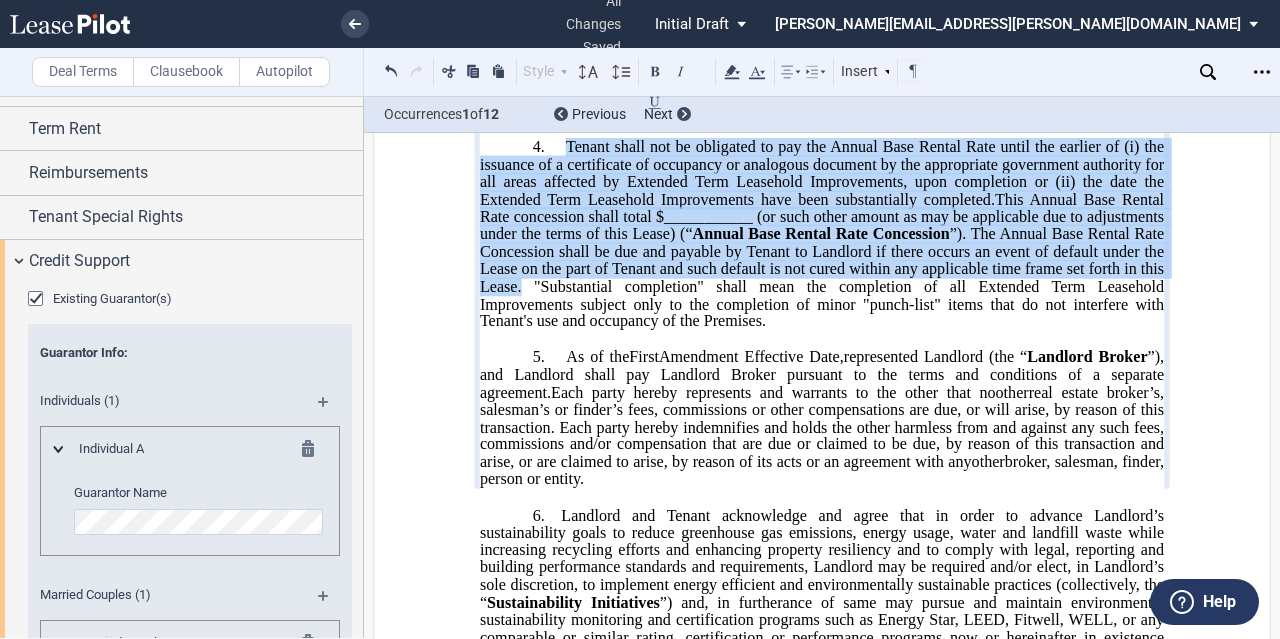 scroll, scrollTop: 317, scrollLeft: 0, axis: vertical 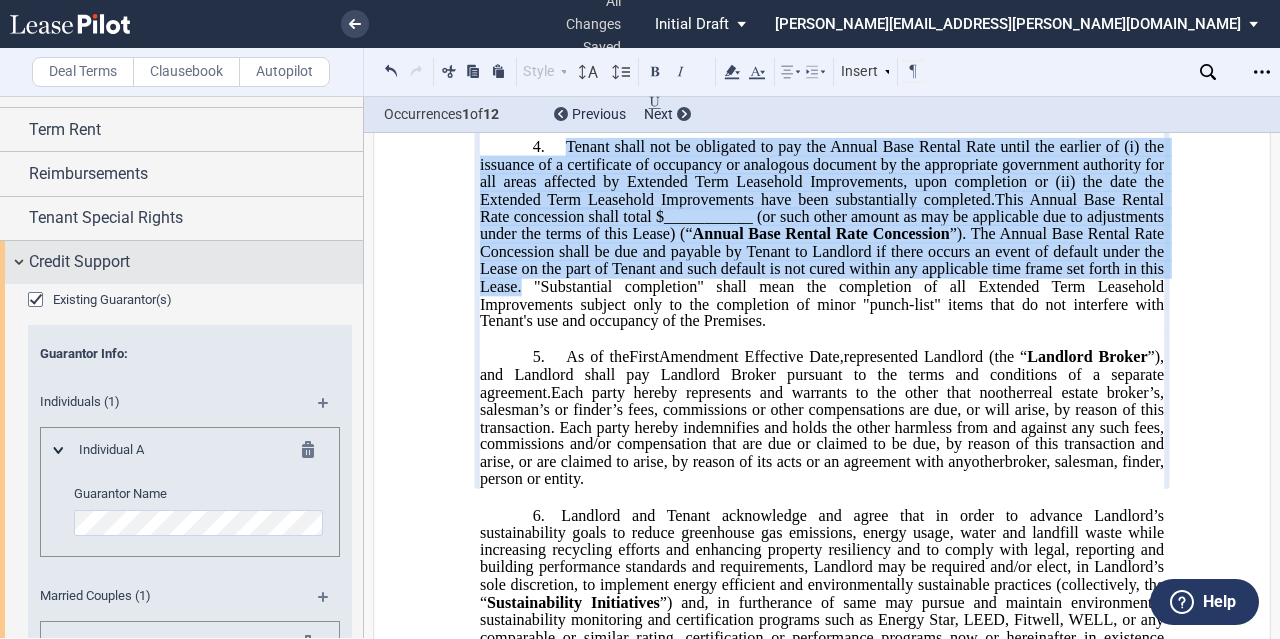 click on "Credit Support" at bounding box center (181, 262) 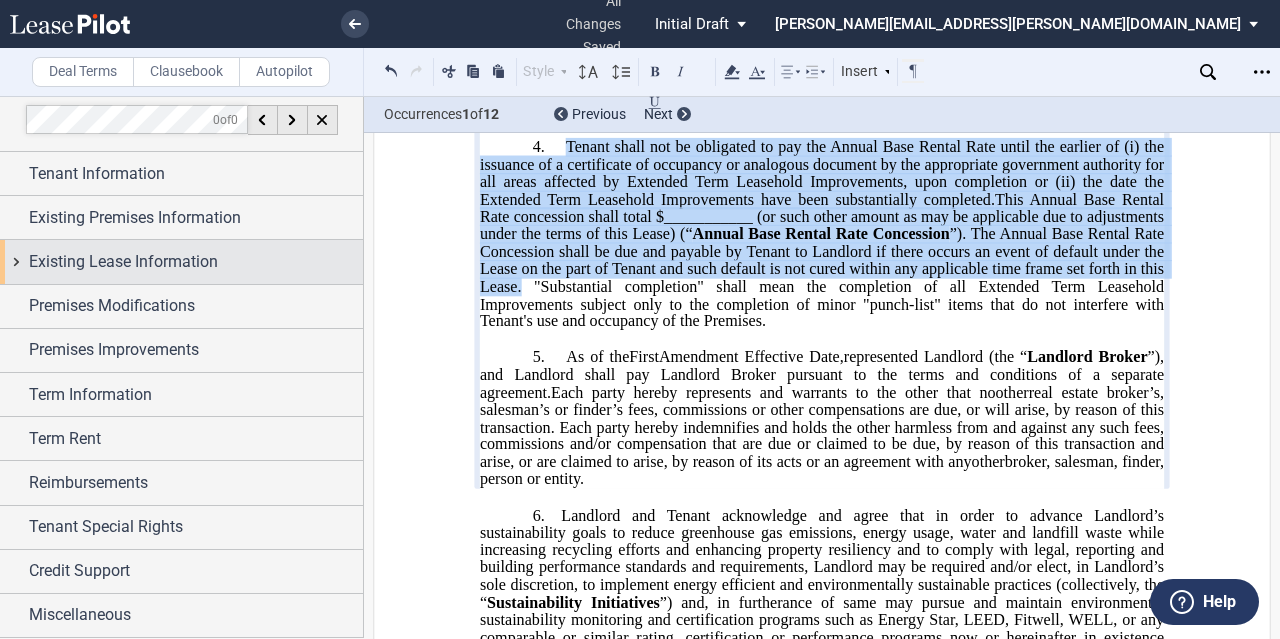 scroll, scrollTop: 4, scrollLeft: 0, axis: vertical 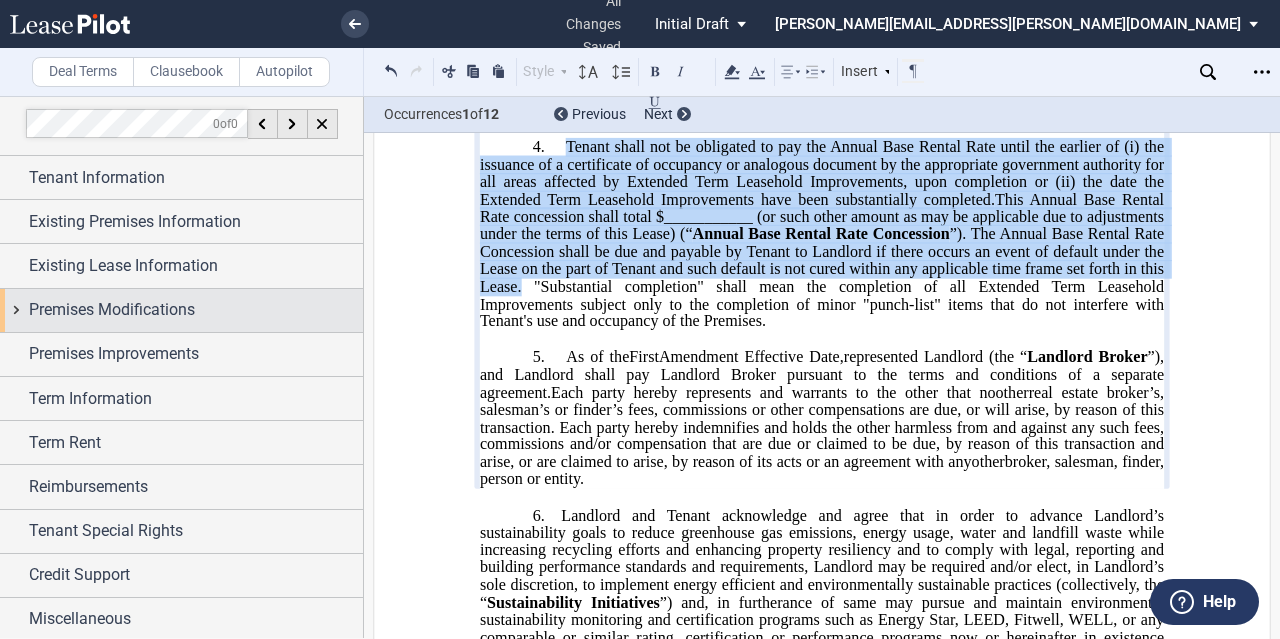 click on "Premises Modifications" at bounding box center (181, 310) 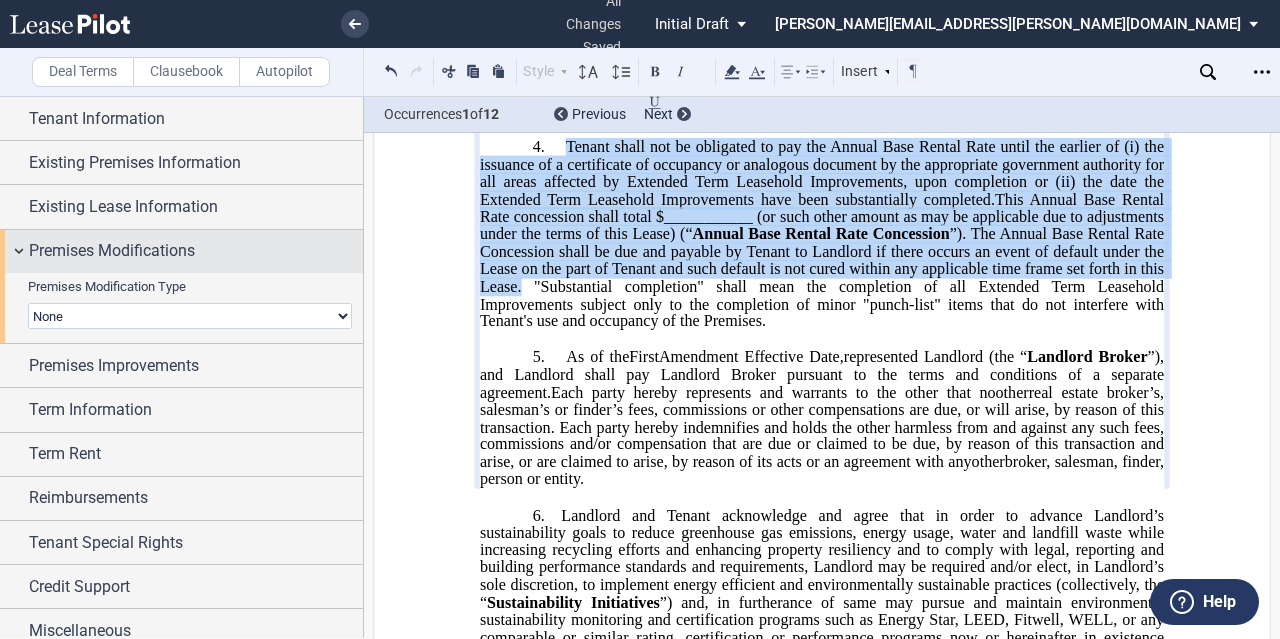scroll, scrollTop: 94, scrollLeft: 0, axis: vertical 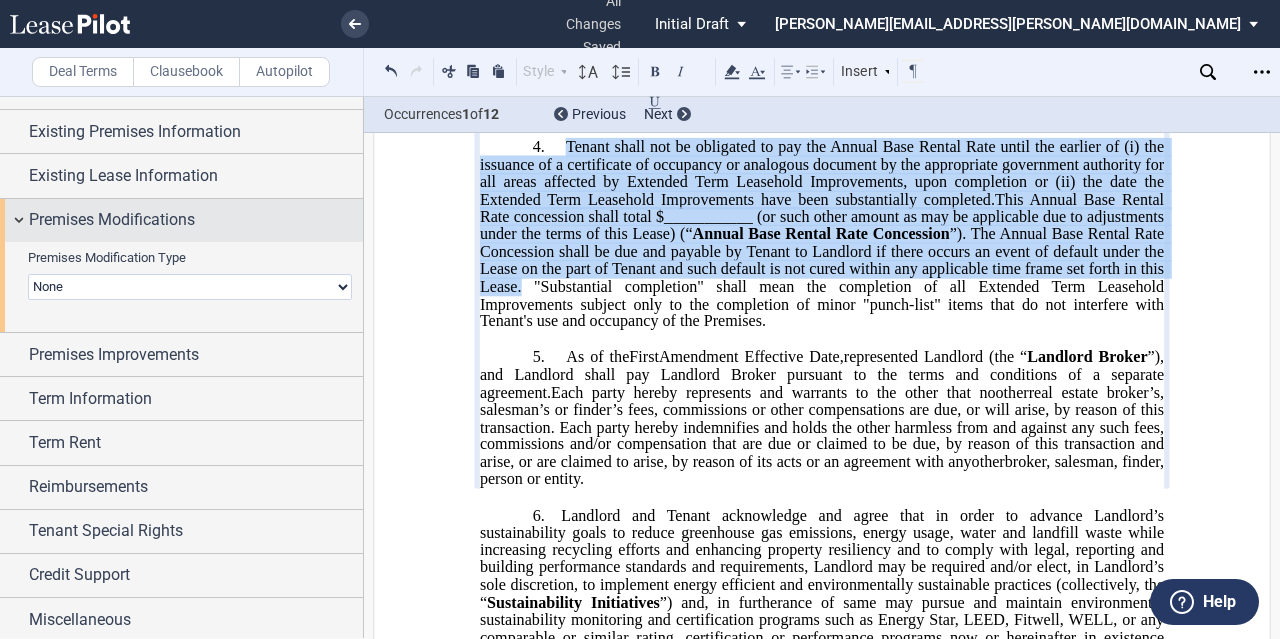 click on "Premises Modifications" at bounding box center [181, 220] 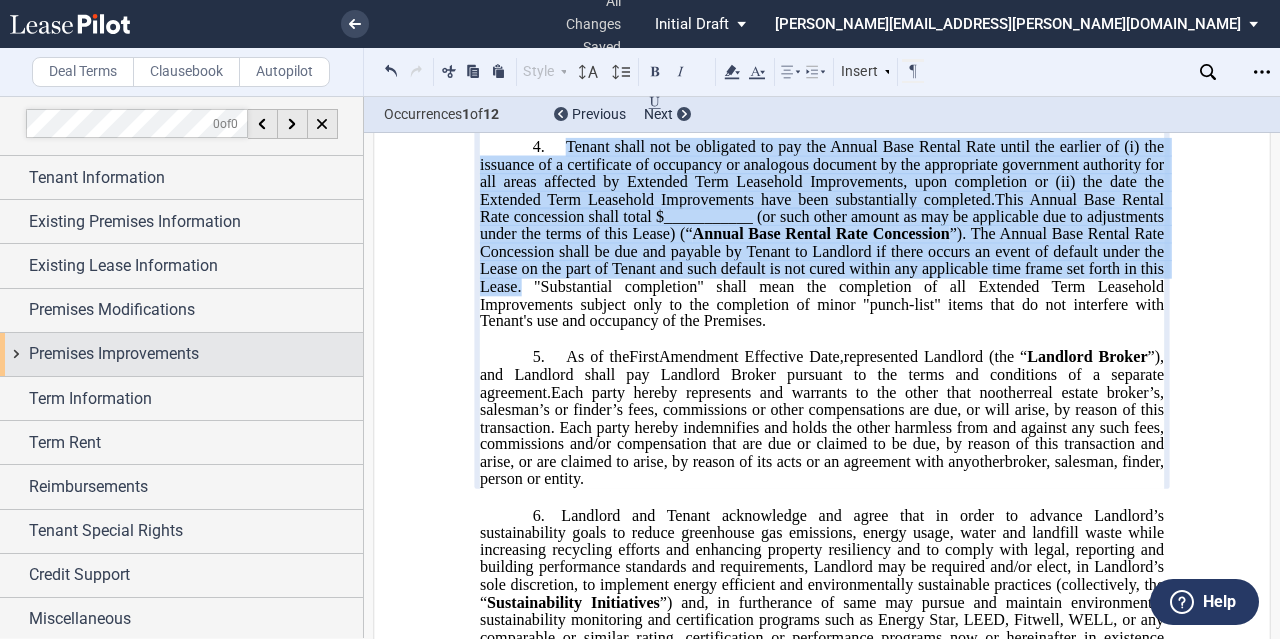 click on "Premises Improvements" at bounding box center (181, 354) 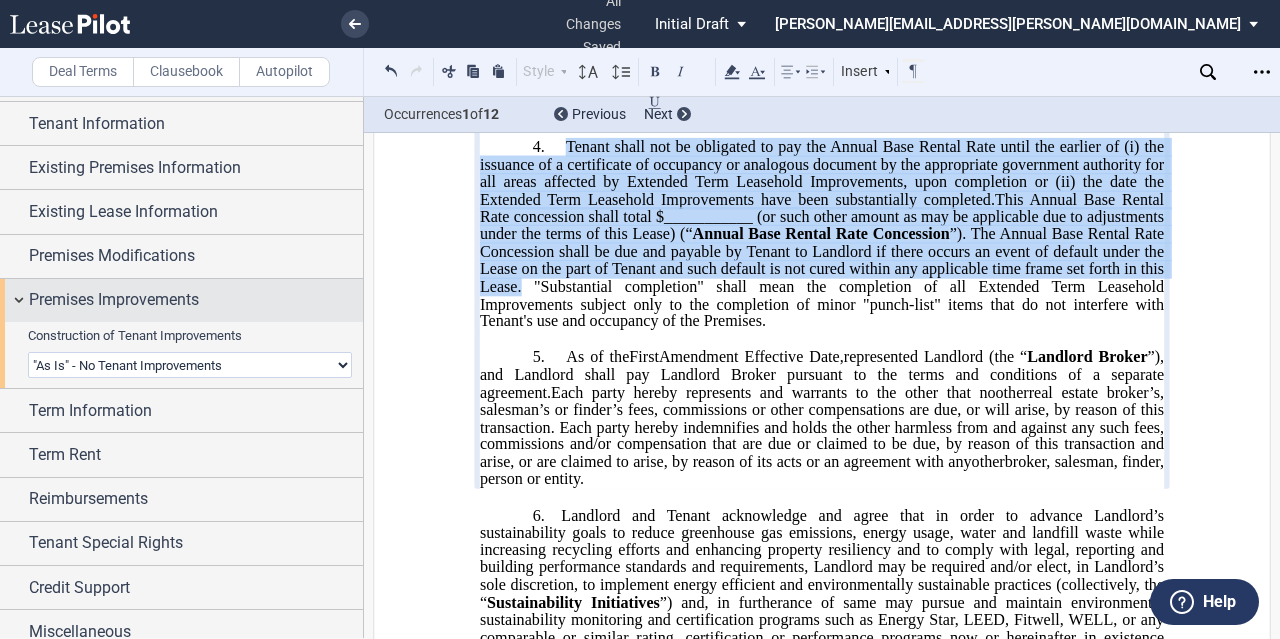 scroll, scrollTop: 94, scrollLeft: 0, axis: vertical 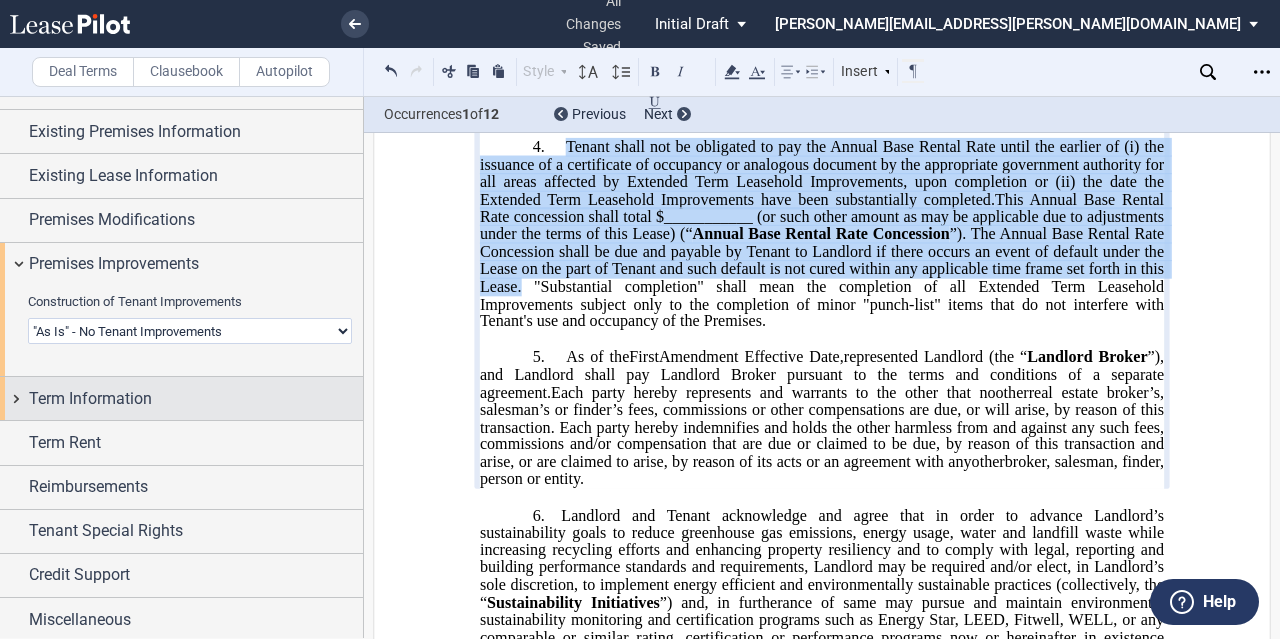 click on "Term Information" at bounding box center [181, 398] 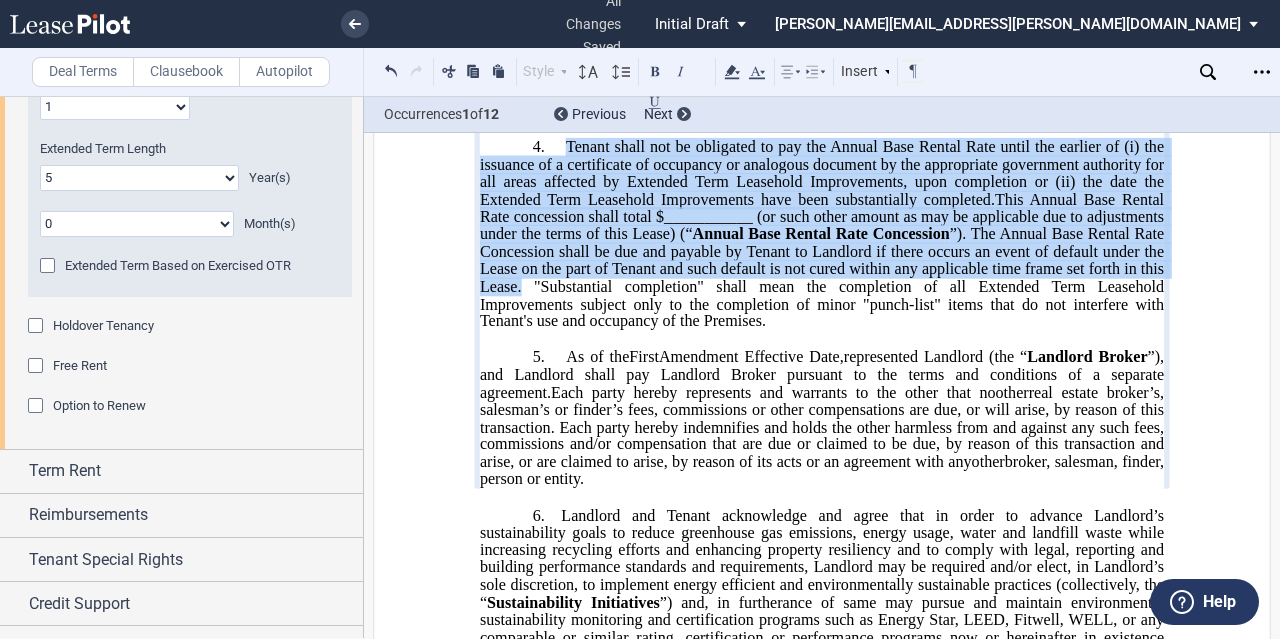 scroll, scrollTop: 535, scrollLeft: 0, axis: vertical 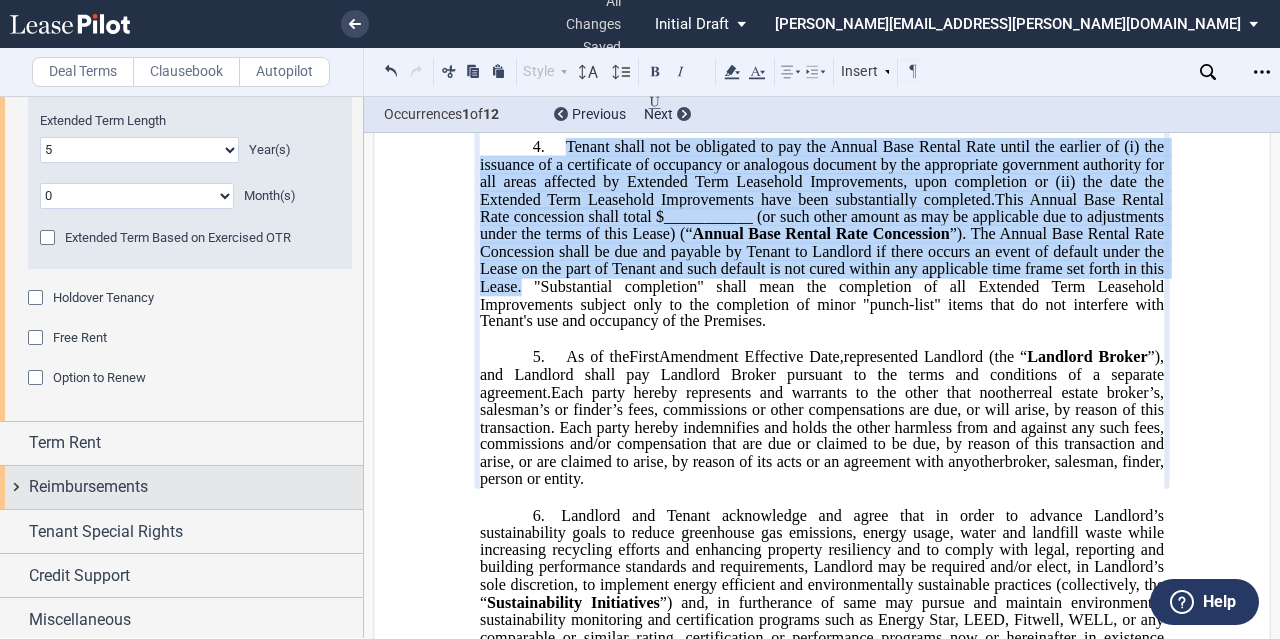 click on "Reimbursements" at bounding box center [181, 487] 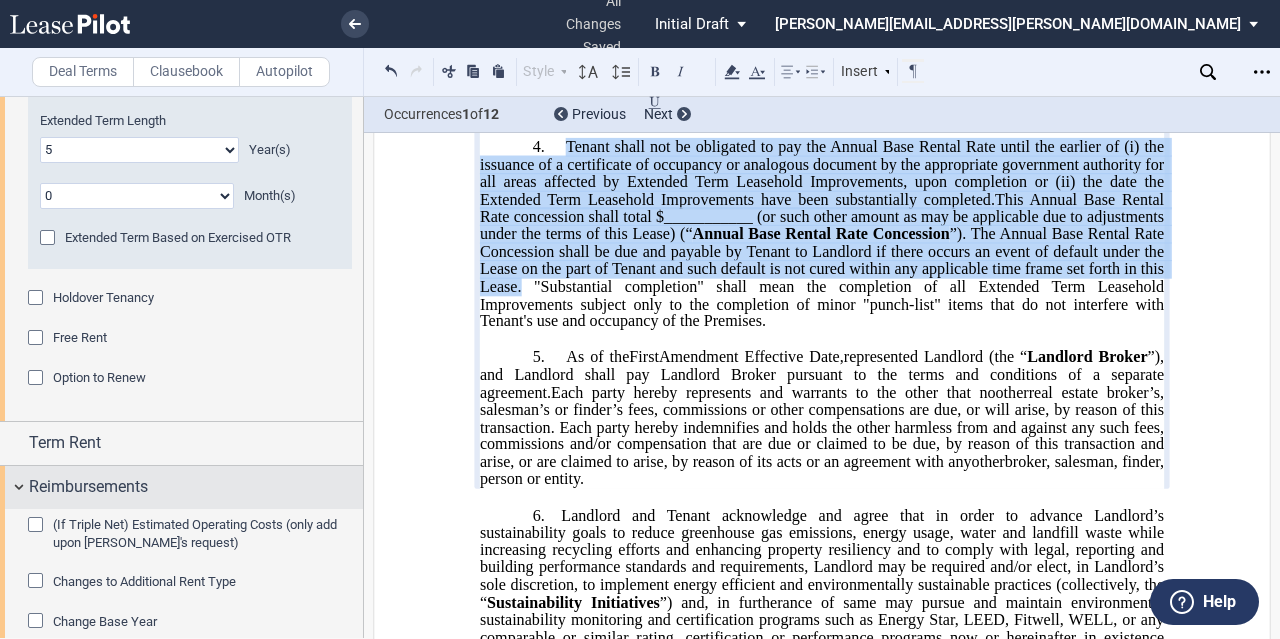 scroll, scrollTop: 690, scrollLeft: 0, axis: vertical 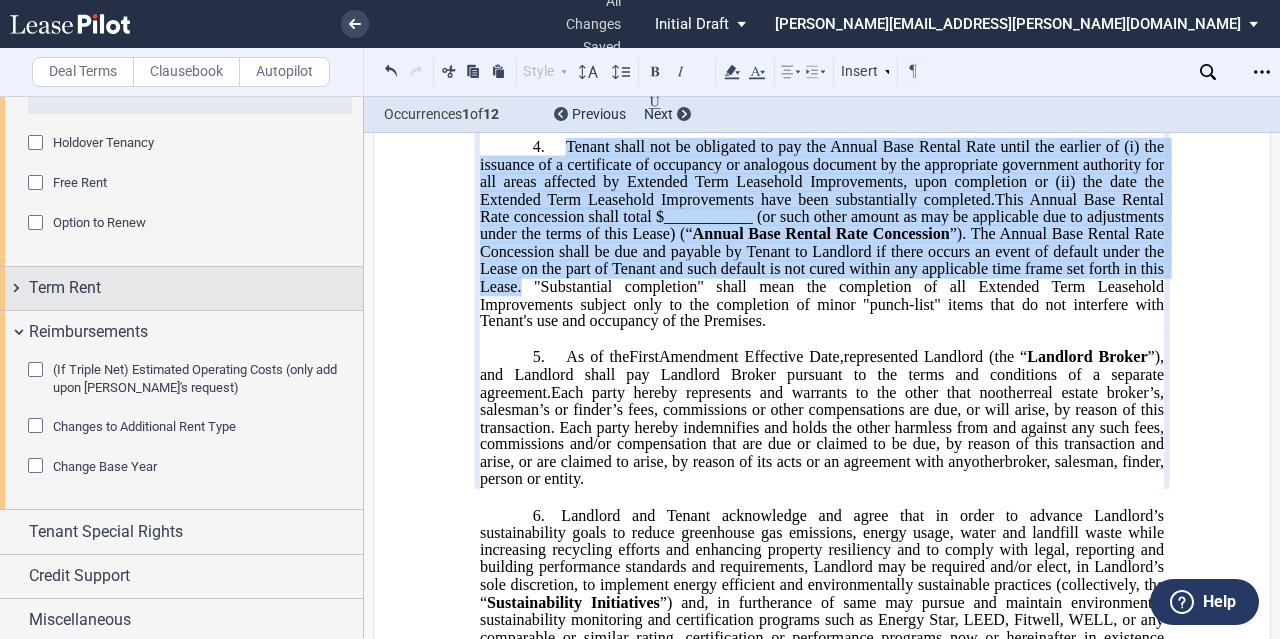 click on "Term Rent" at bounding box center [181, 288] 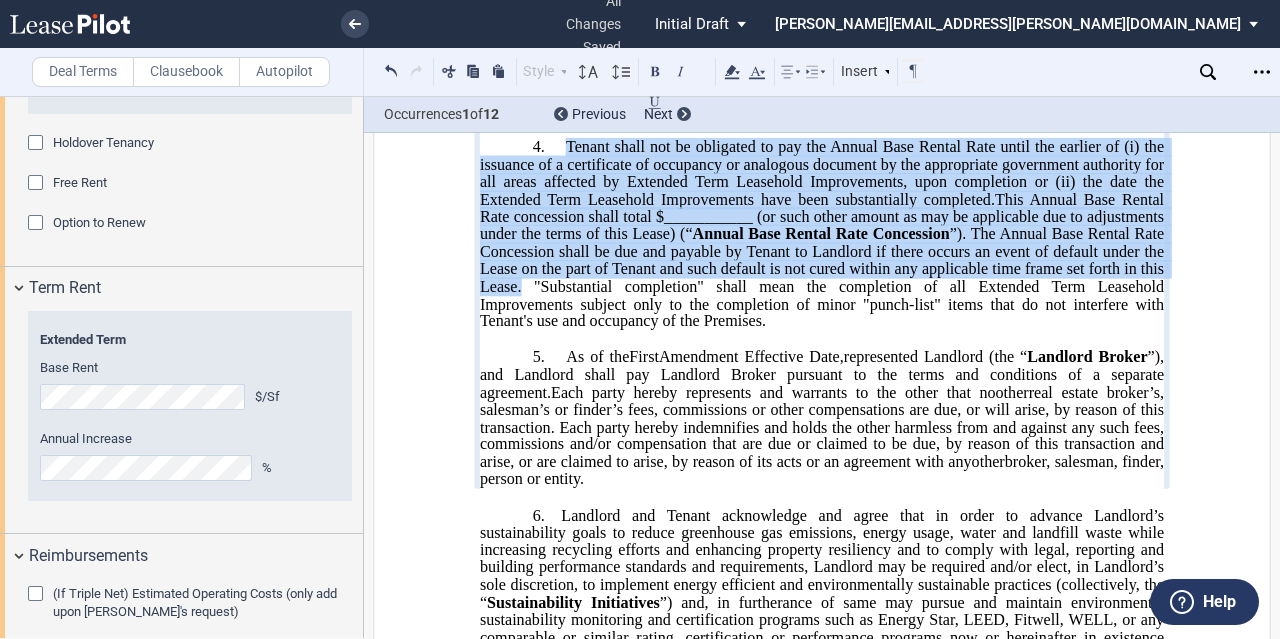 scroll, scrollTop: 914, scrollLeft: 0, axis: vertical 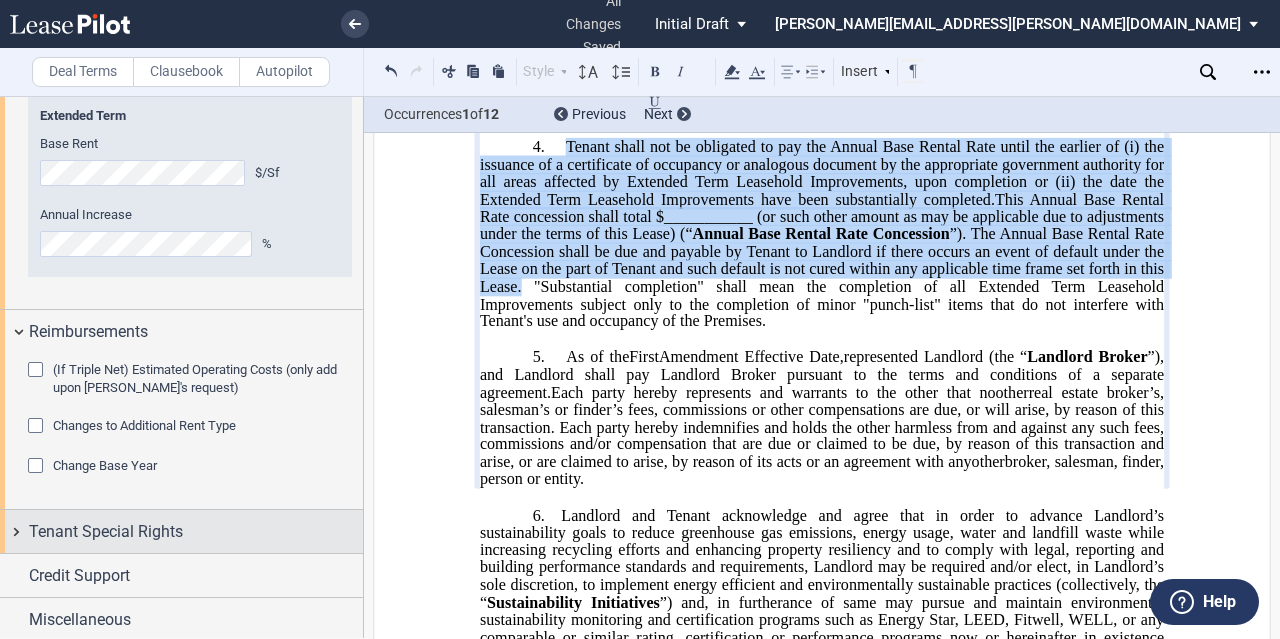 click on "Tenant Special Rights" at bounding box center [181, 531] 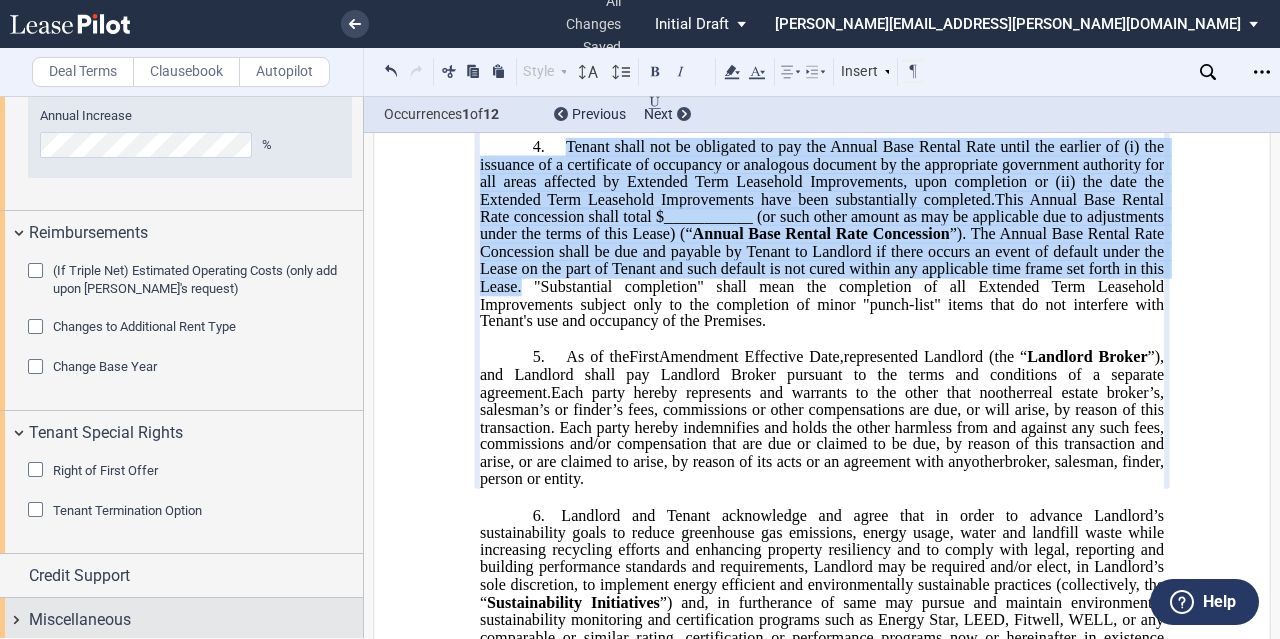 click on "Miscellaneous" at bounding box center [181, 619] 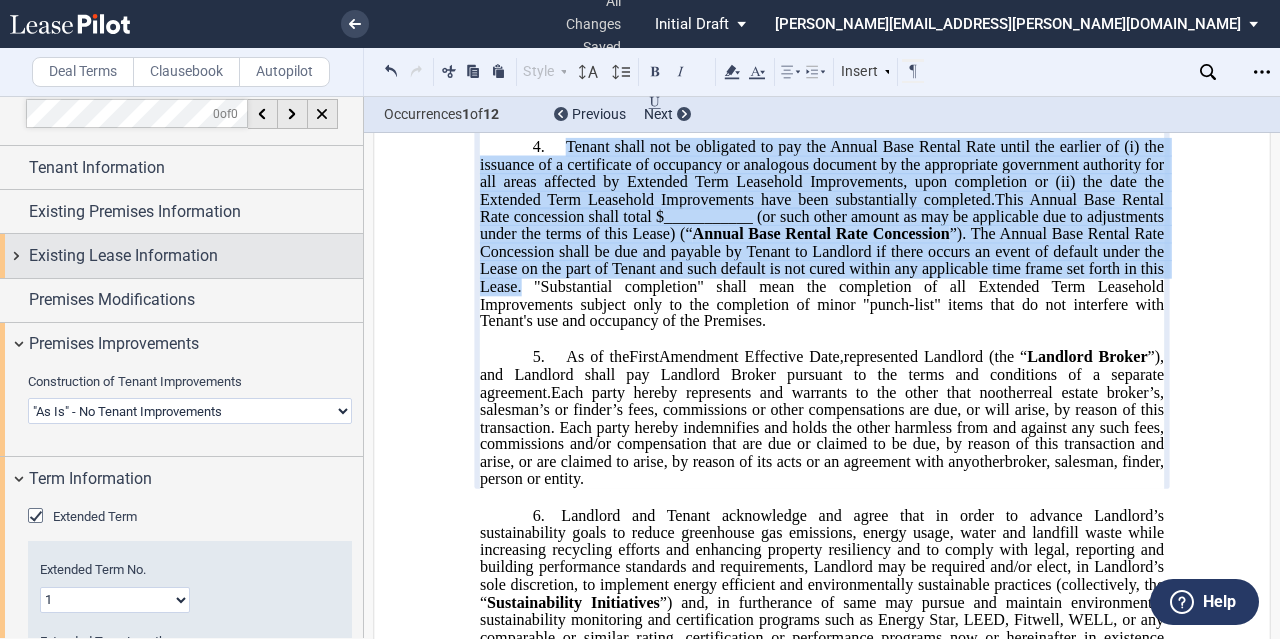 scroll, scrollTop: 0, scrollLeft: 0, axis: both 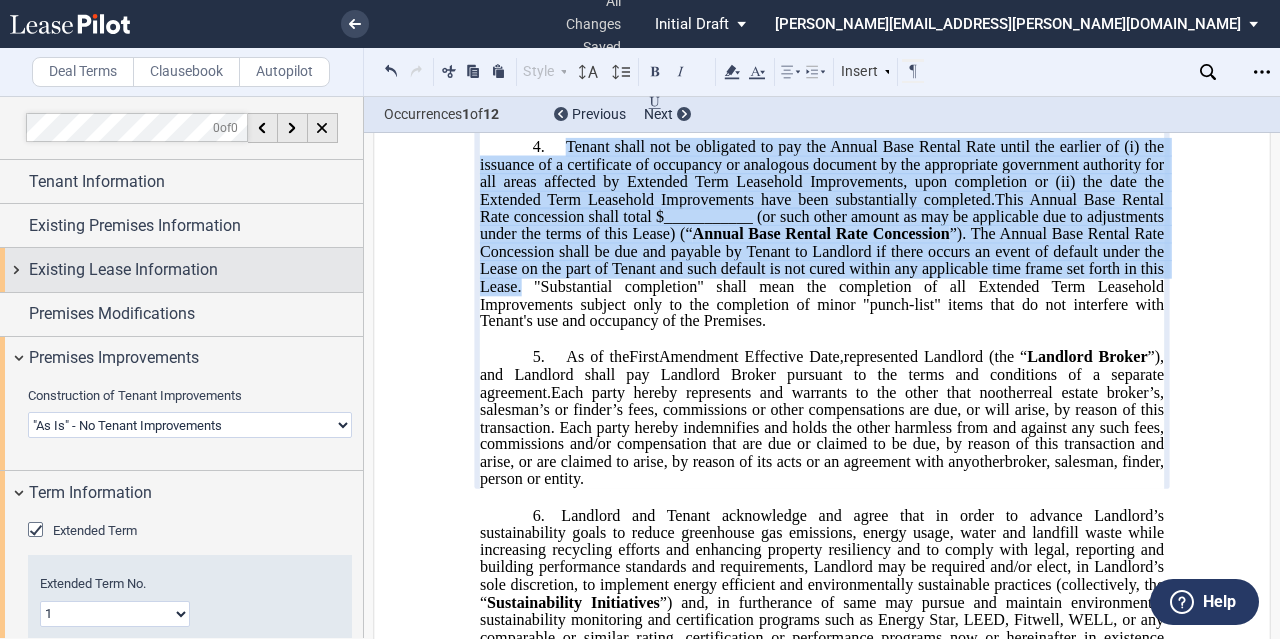 click on "Existing Lease Information" at bounding box center [181, 269] 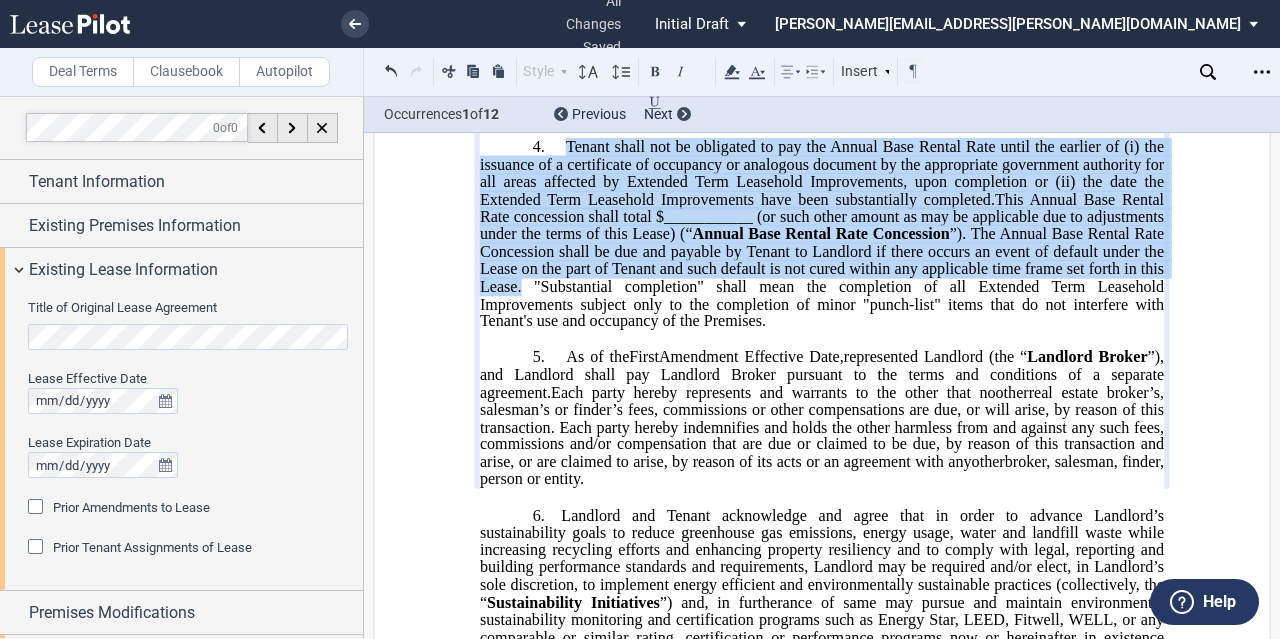 scroll, scrollTop: 200, scrollLeft: 0, axis: vertical 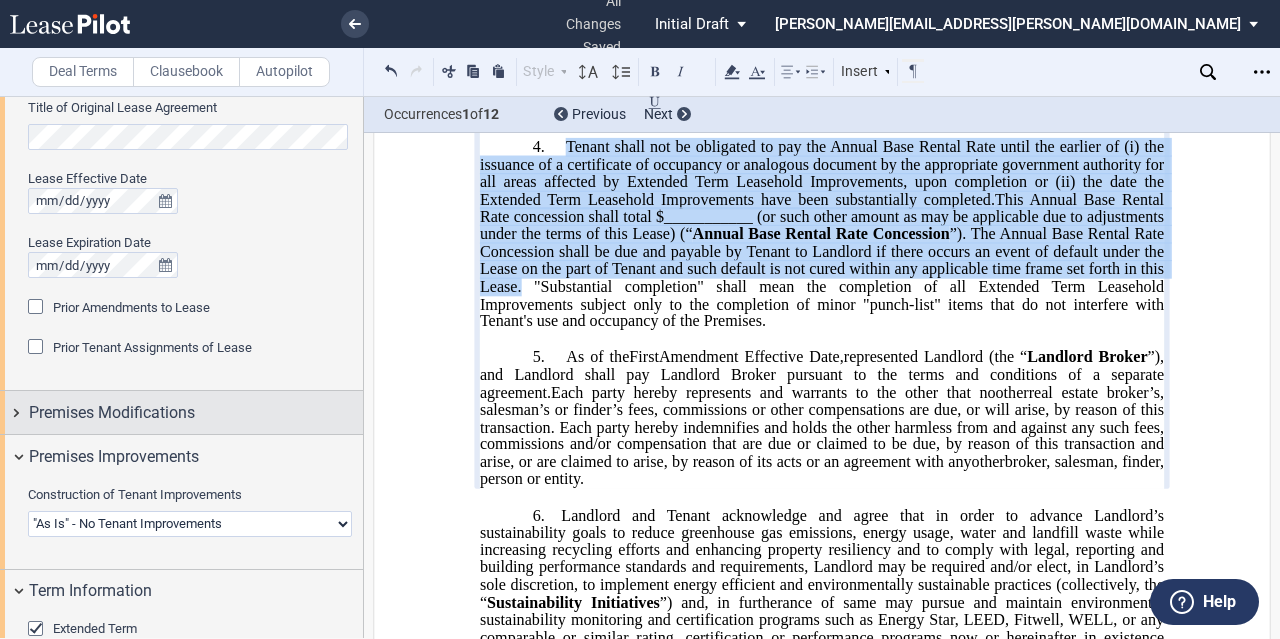 click on "Premises Modifications" at bounding box center (181, 412) 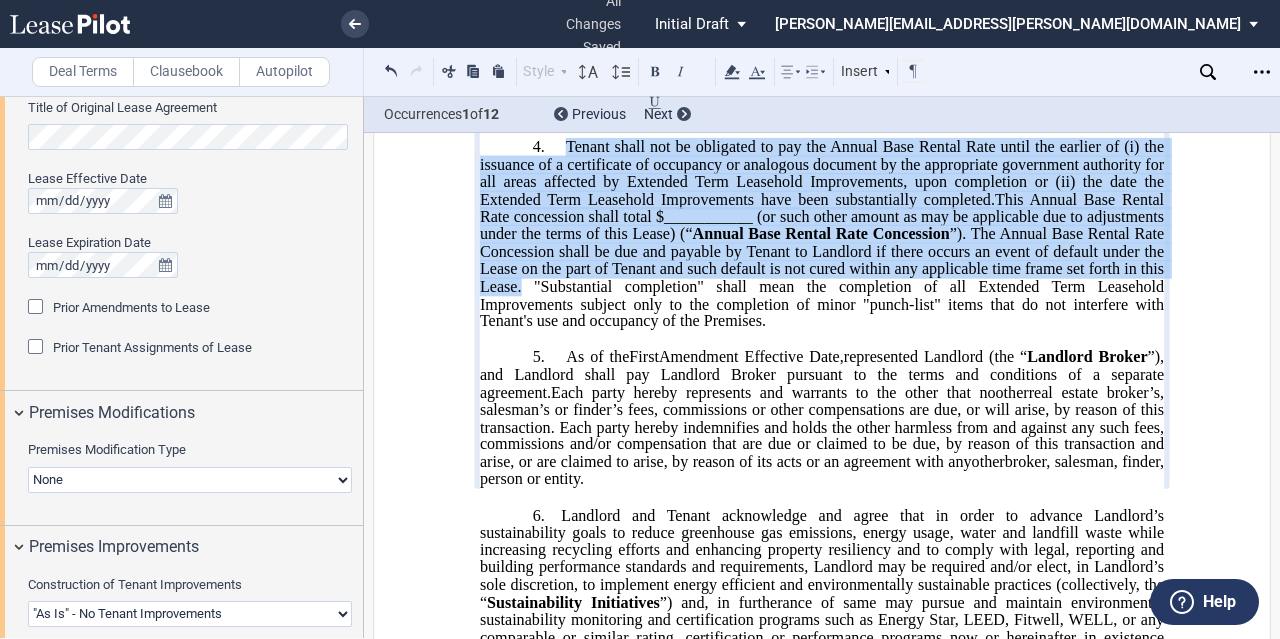 click on "This Annual Base Rental Rate concession shall total $___________ (or such other amount as may be applicable due to adjustments under the terms of this Lease) (“ Annual Base Rental Rate Concession ”). The Annual Base Rental Rate Concession shall be due and payable by Tenant to Landlord if there occurs an event of default under the Lease on the part of Tenant and such default is not cured within any applicable time frame set forth in this Lease." 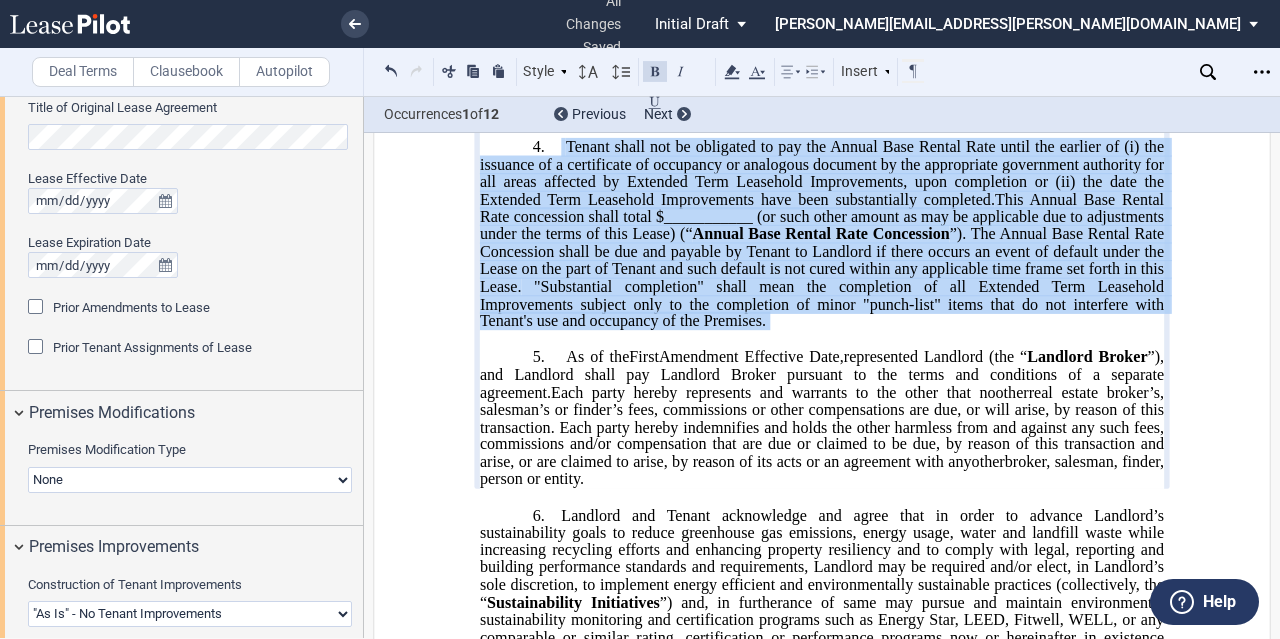 drag, startPoint x: 786, startPoint y: 371, endPoint x: 556, endPoint y: 193, distance: 290.83328 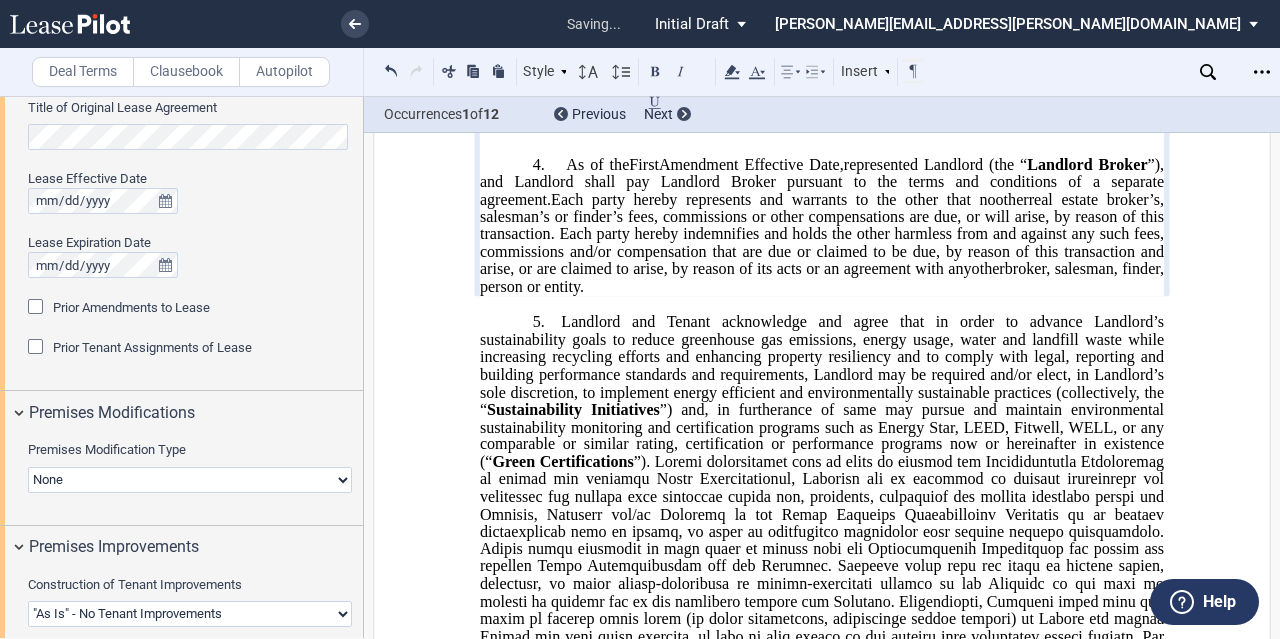 click on "​" at bounding box center [822, 146] 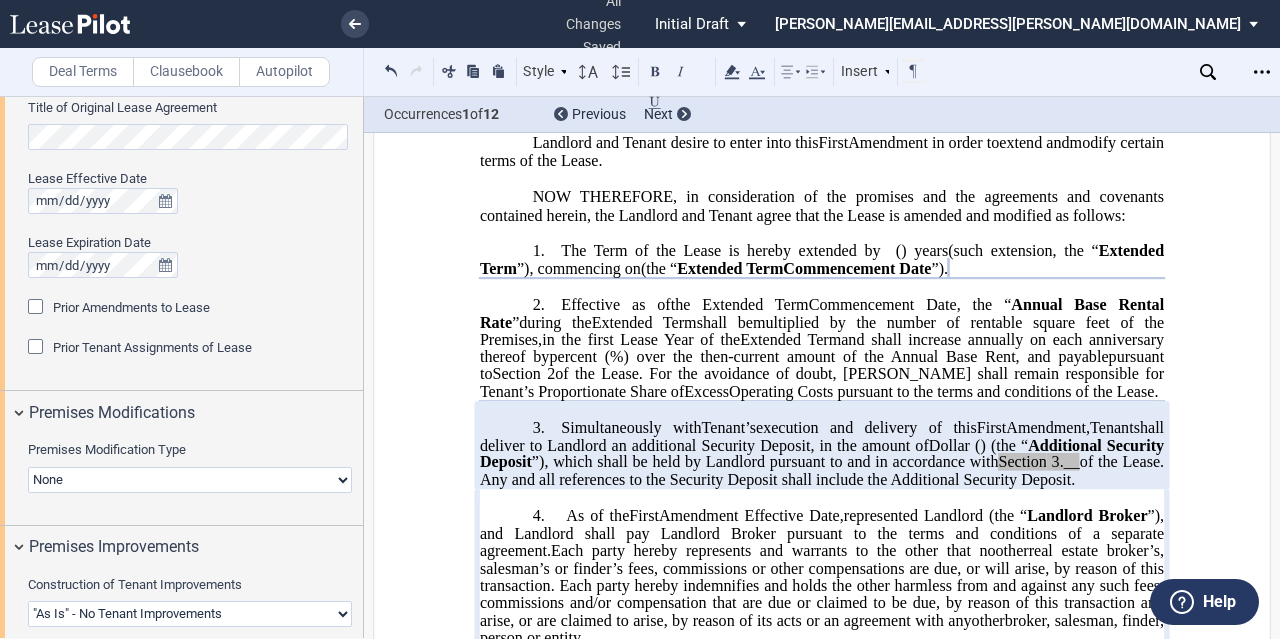 scroll, scrollTop: 292, scrollLeft: 0, axis: vertical 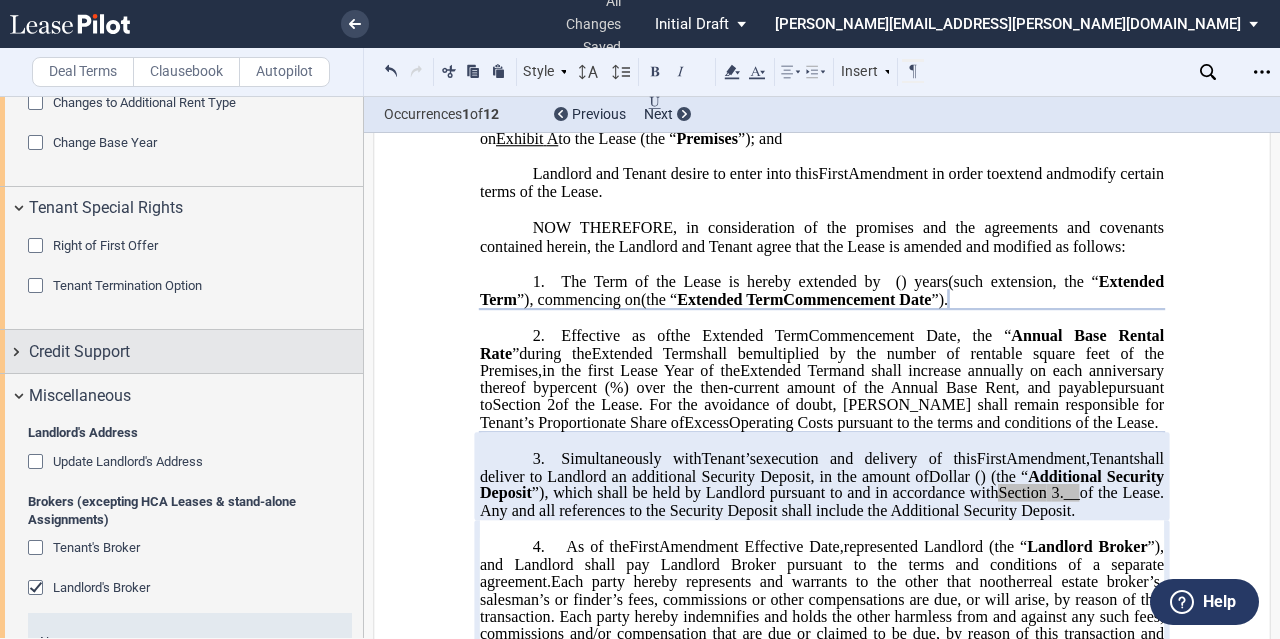 click on "Credit Support" at bounding box center (79, 352) 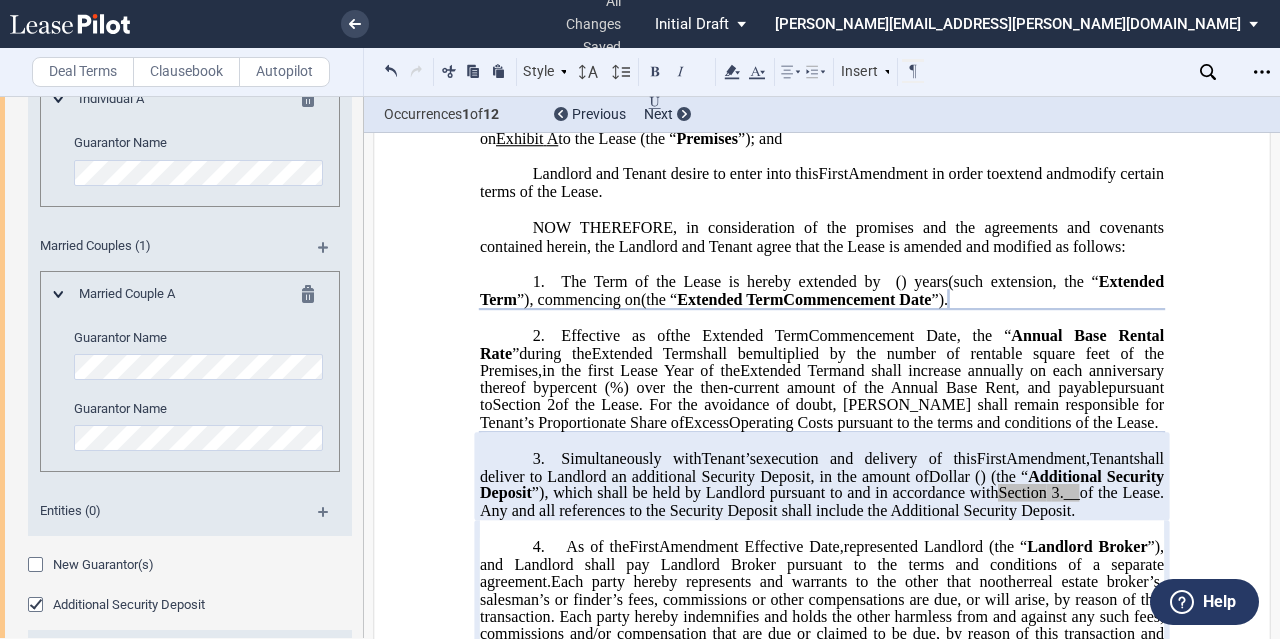 scroll, scrollTop: 2126, scrollLeft: 0, axis: vertical 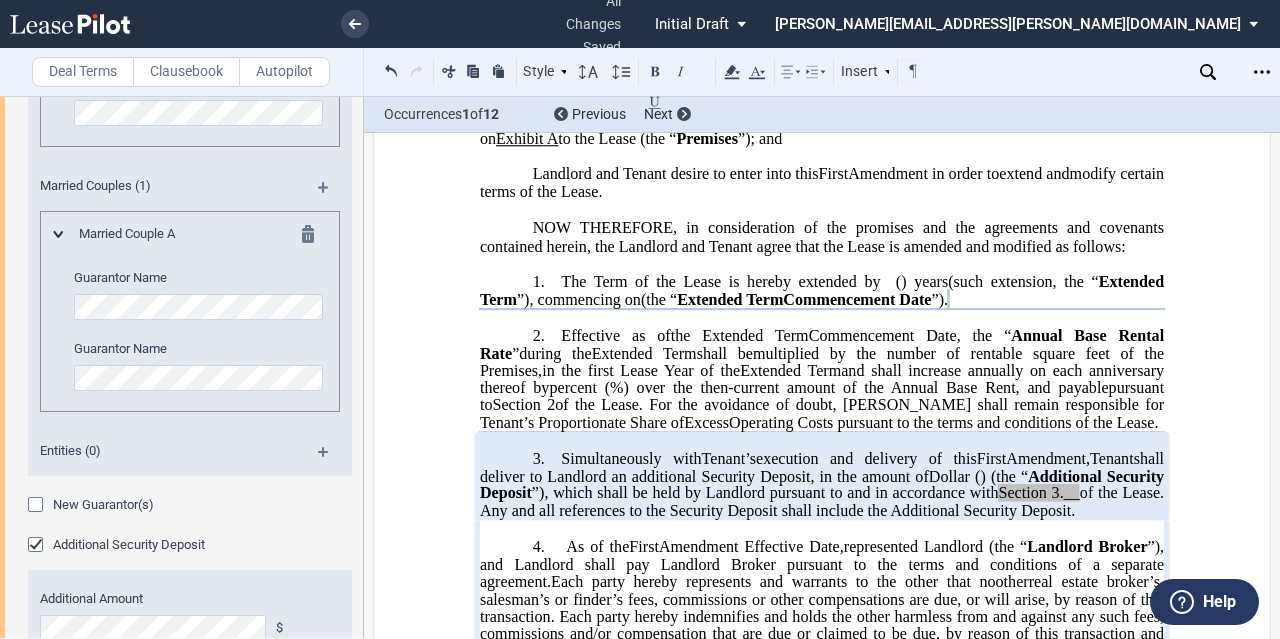 click 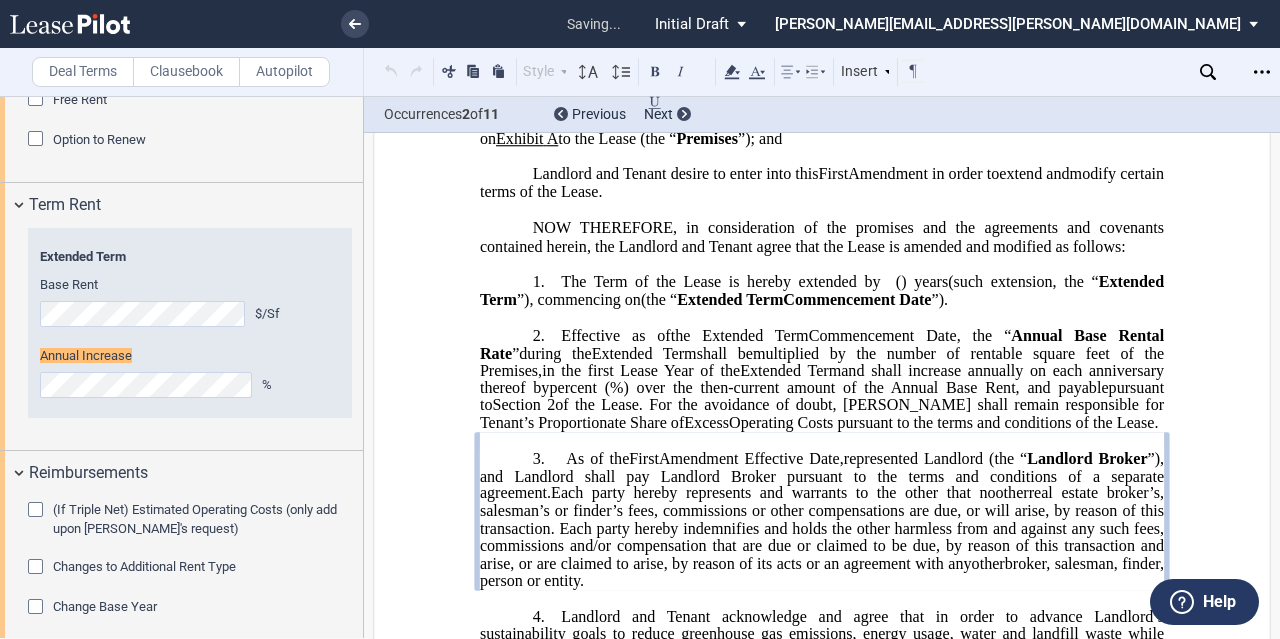 scroll, scrollTop: 1148, scrollLeft: 0, axis: vertical 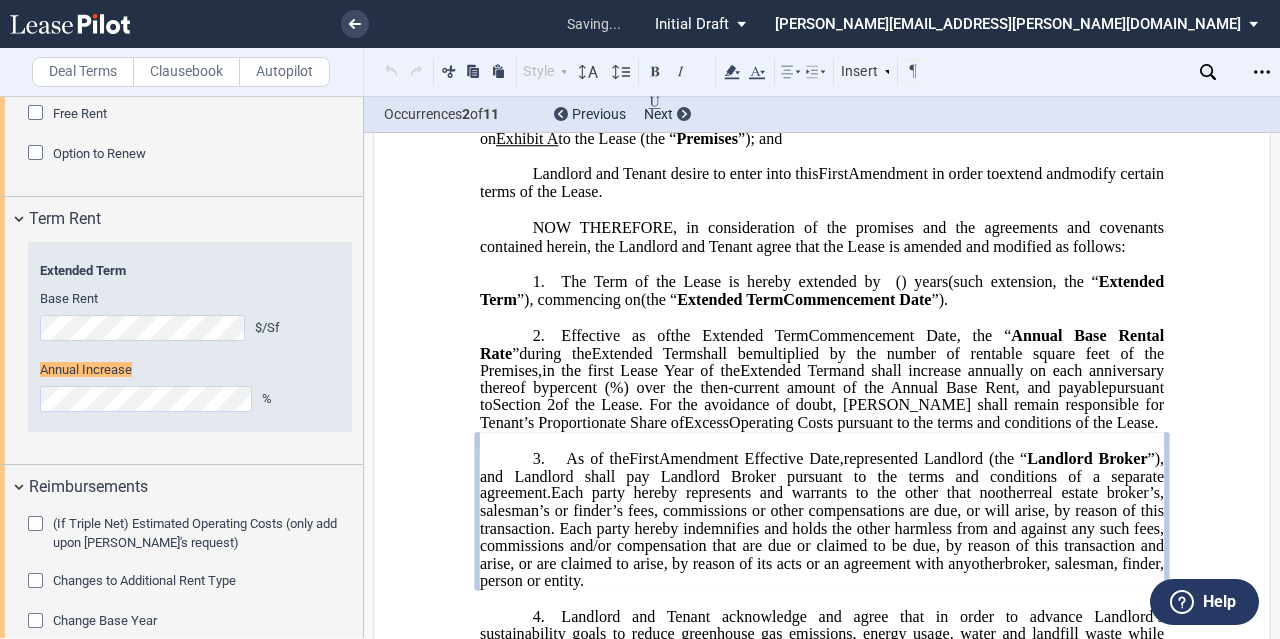 click on "multiplied by the number of rentable square feet of the Premises," 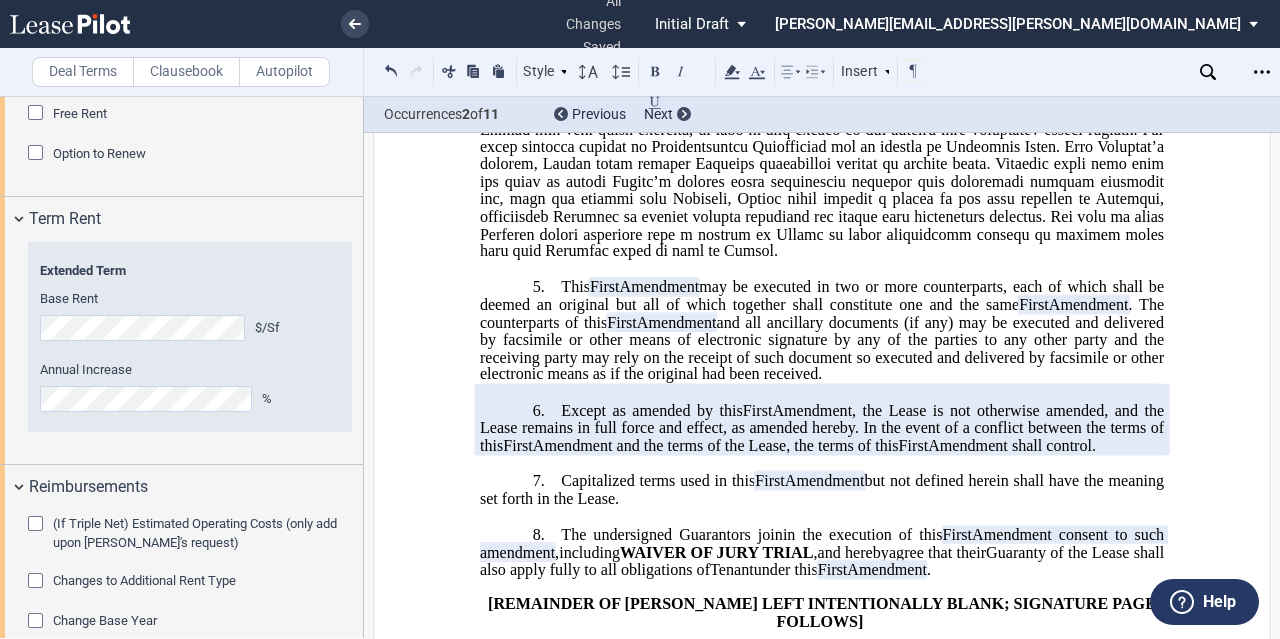 scroll, scrollTop: 1100, scrollLeft: 0, axis: vertical 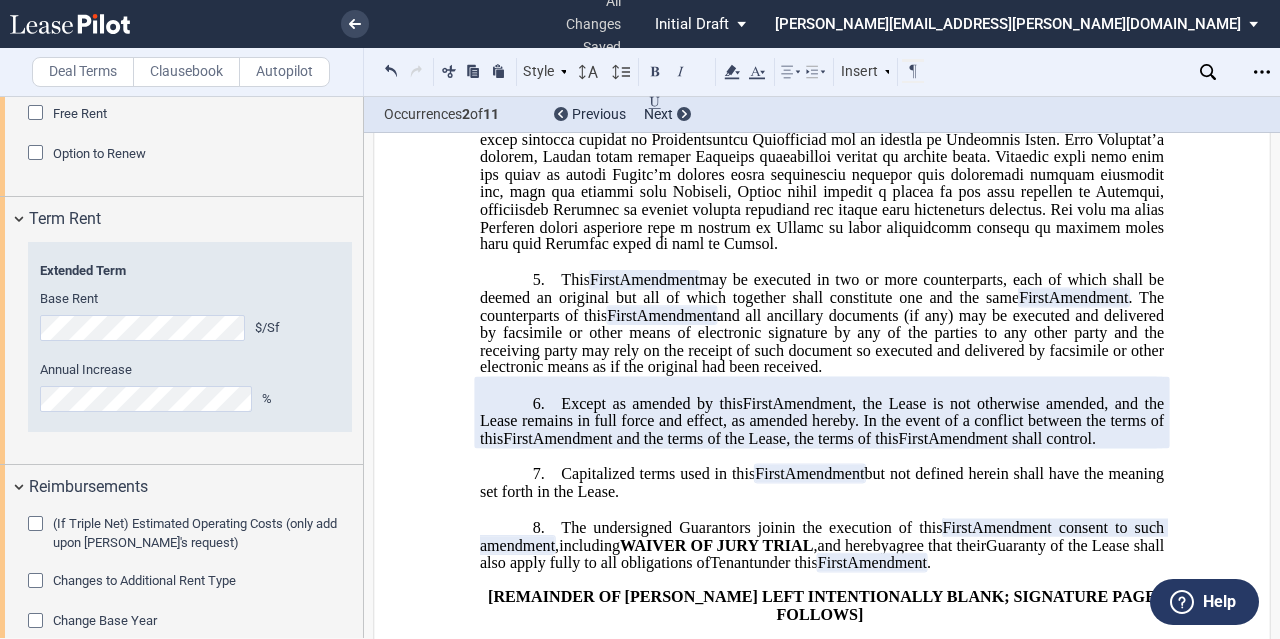 click on "and all ancillary documents (if any) may be executed and delivered by facsimile or other means of electronic signature by any of the parties to any other party and the receiving party may rely on the receipt of such document so executed and delivered by facsimile or other electronic means as if the original had been received." 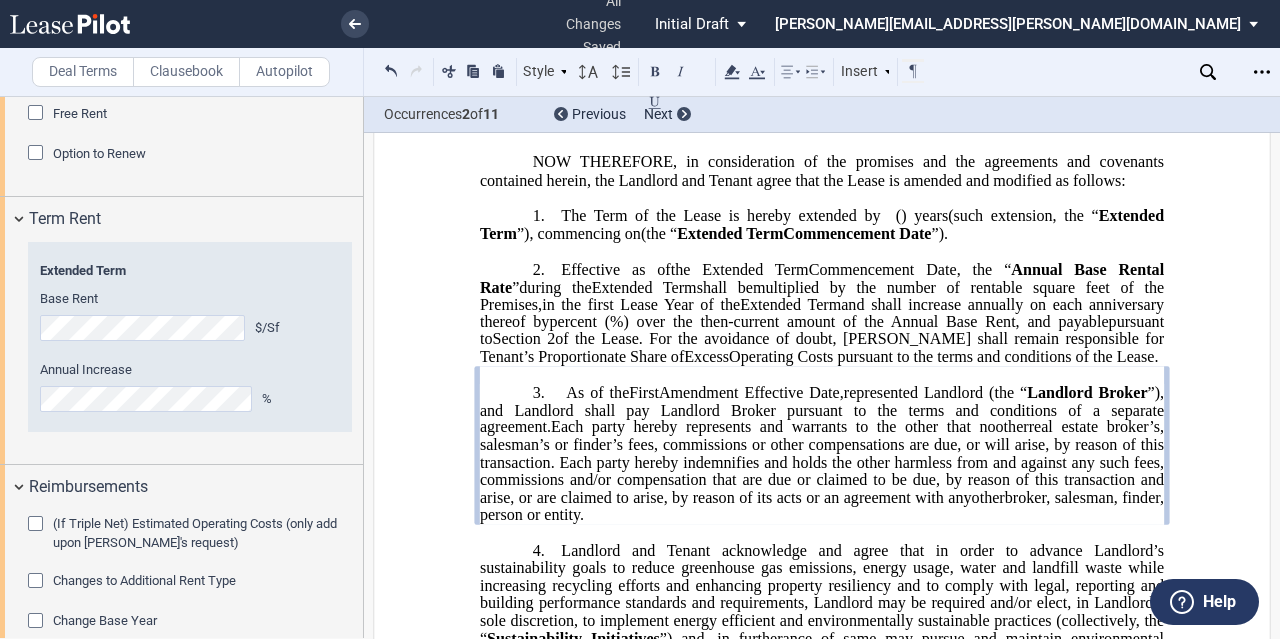 scroll, scrollTop: 0, scrollLeft: 0, axis: both 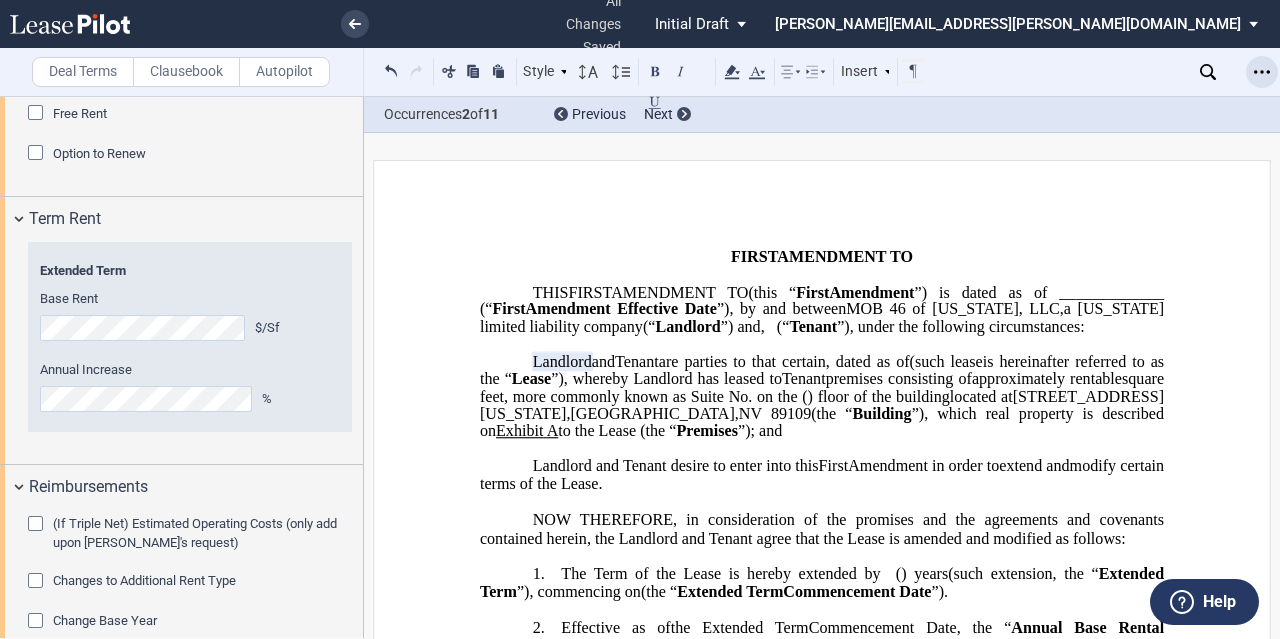 click at bounding box center [1262, 72] 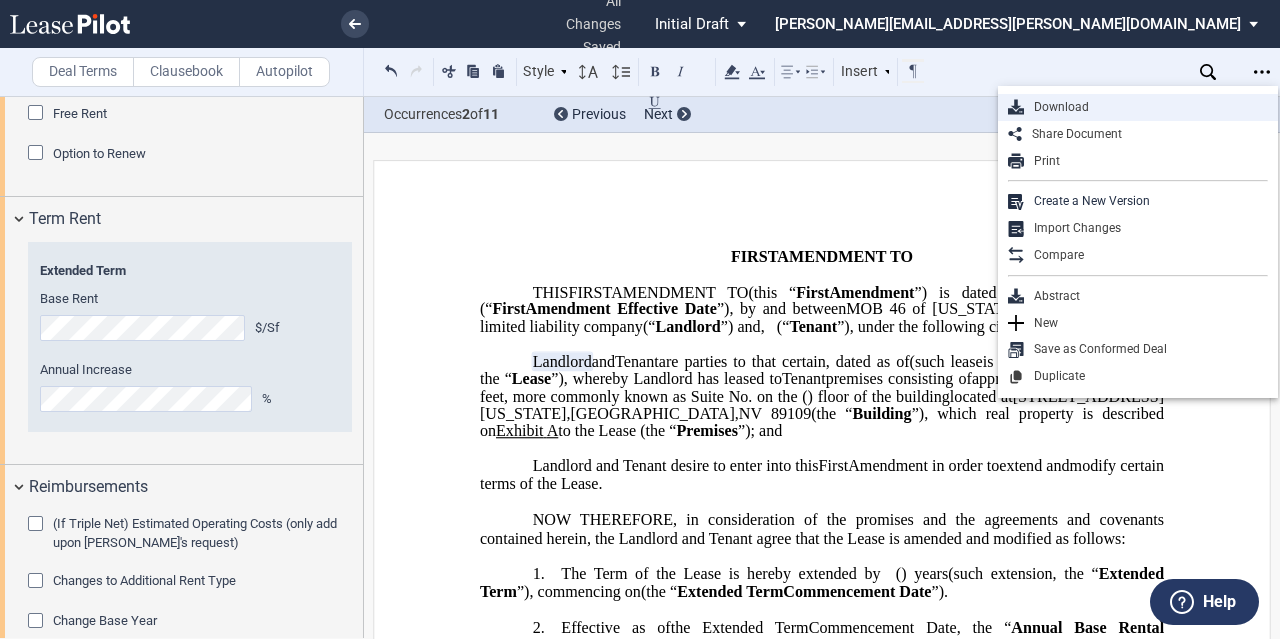 click on "Download" at bounding box center (1146, 107) 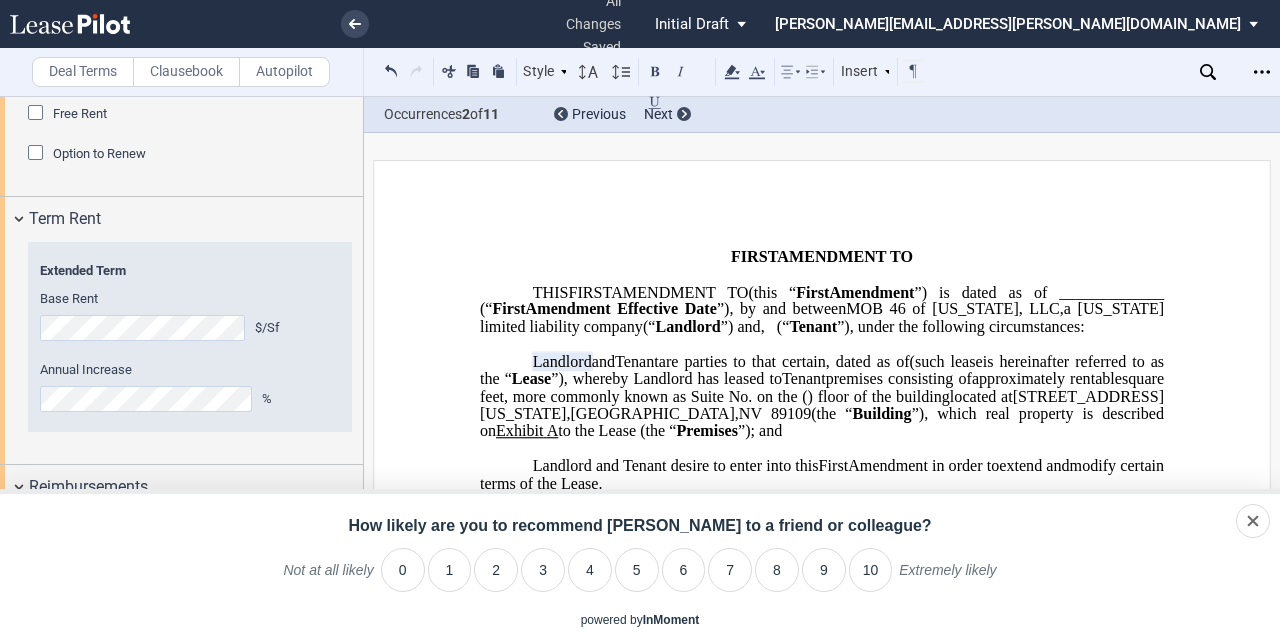 click on "﻿
﻿ ﻿ FIRST  AMENDMENT TO  ﻿ ﻿
ASSIGNMENT, ASSUMPTION AND   ﻿ ﻿  FIRST  AMENDMENT TO  ﻿ ﻿
ASSIGNMENT AND ASSUMPTION TO  ﻿ ﻿
﻿
THIS   ﻿ ﻿  FIRST  AMENDMENT TO  ﻿ ﻿  (this “ ﻿ ﻿ First  Amendment ”) is dated as of   _____________ (“ ﻿ ﻿ First  Amendment Effective Date ”), by and between  MOB 46 of Nevada, LLC ,  a   Delaware   limited liability company  (“ Landlord ”) and  ﻿ ﻿ ,   ﻿ ﻿   ﻿ ﻿   ﻿ ﻿  an individual ,  , an individual ,  ,  , and  , and  ﻿ ﻿ , an individual , as successor-in-interest to  [______]  ( jointly, severally and collectively, the  “ Tenant ”), under the following circumstances:
THIS ASSIGNMENT, ASSUMPTION AND   ﻿ ﻿  FIRST  AMENDMENT TO  ﻿ ﻿  (this “ ﻿ ﻿ First  Amendment ”) is dated as of   ﻿ ﻿ ,   ﻿ ﻿   ﻿" at bounding box center [822, 1606] 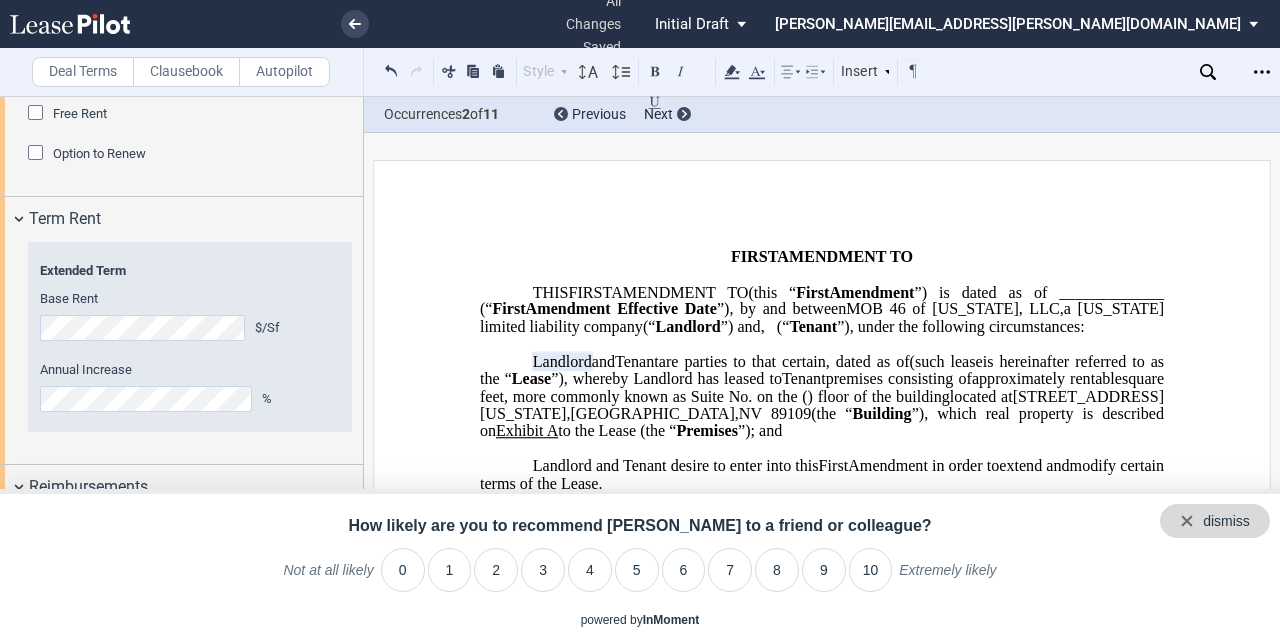 click on "dismiss" at bounding box center (1215, 521) 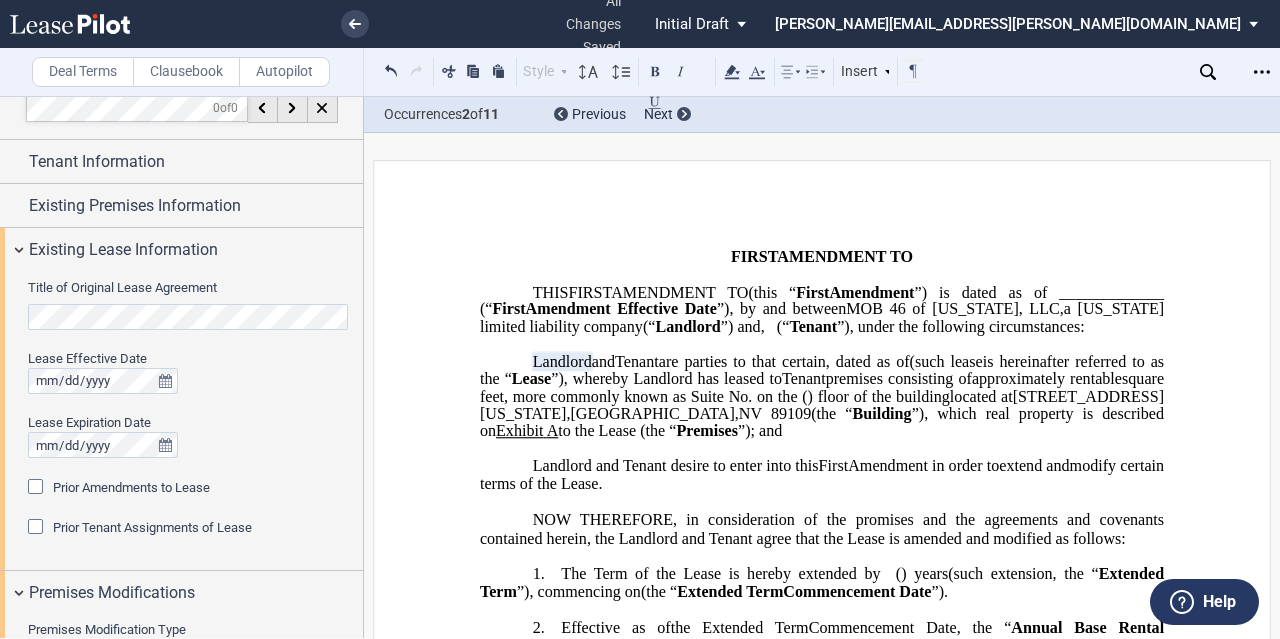 scroll, scrollTop: 0, scrollLeft: 0, axis: both 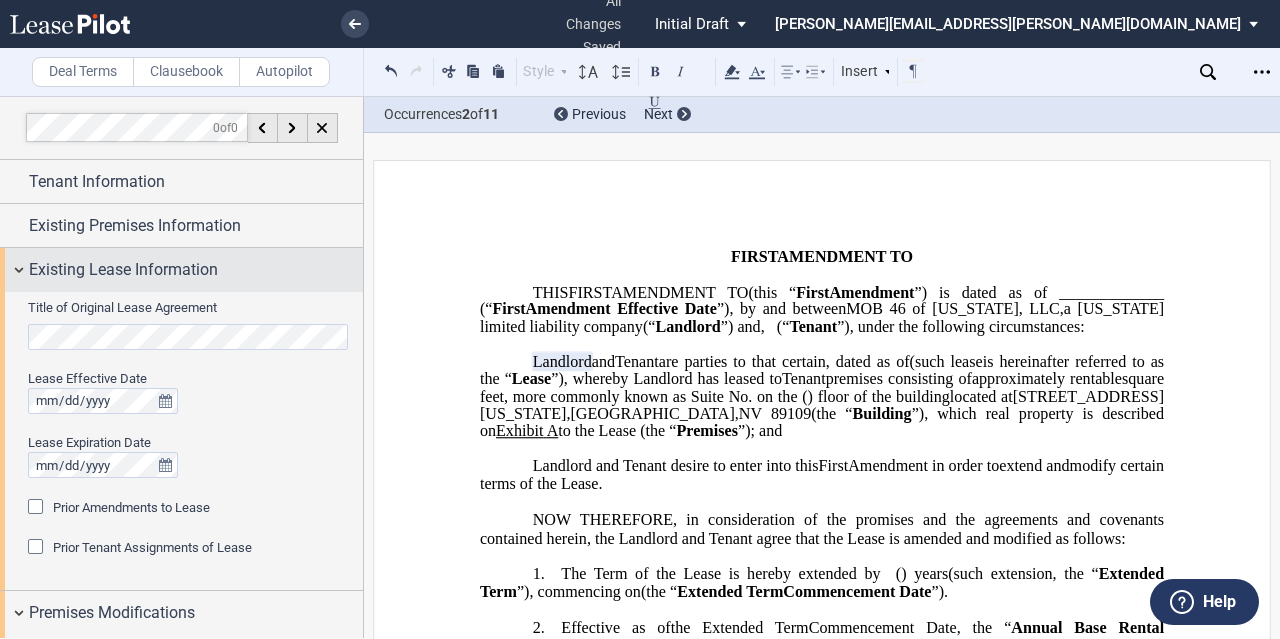 click on "Existing Lease Information" at bounding box center (181, 269) 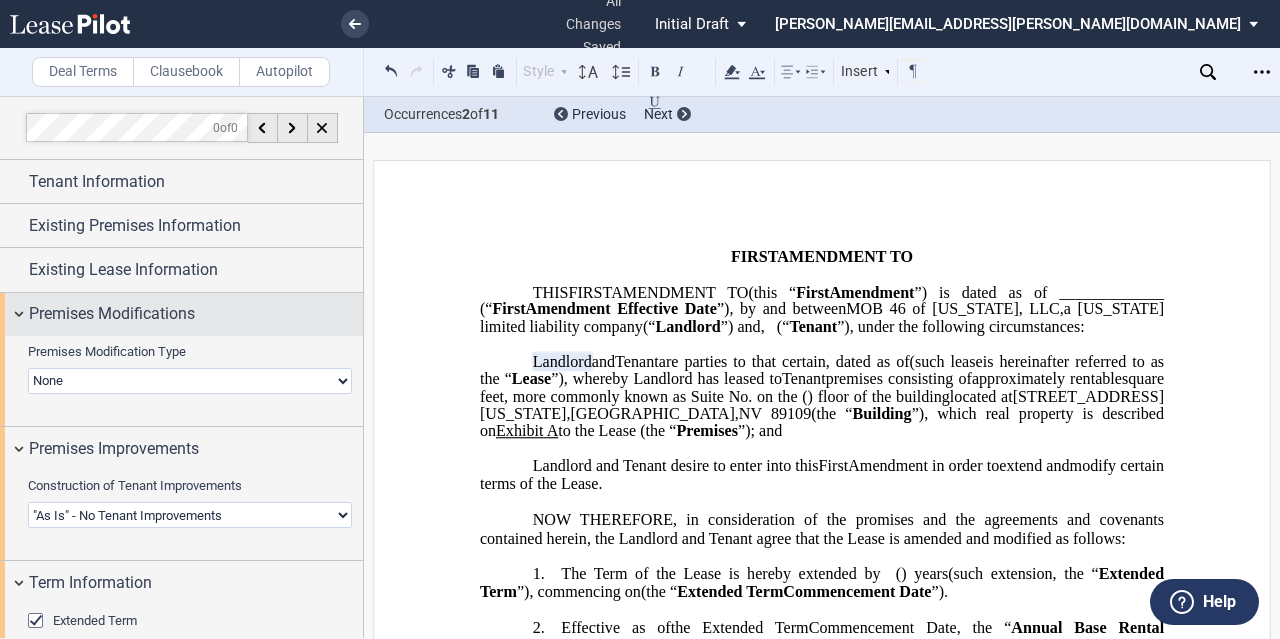 click on "Premises Modifications" at bounding box center (112, 314) 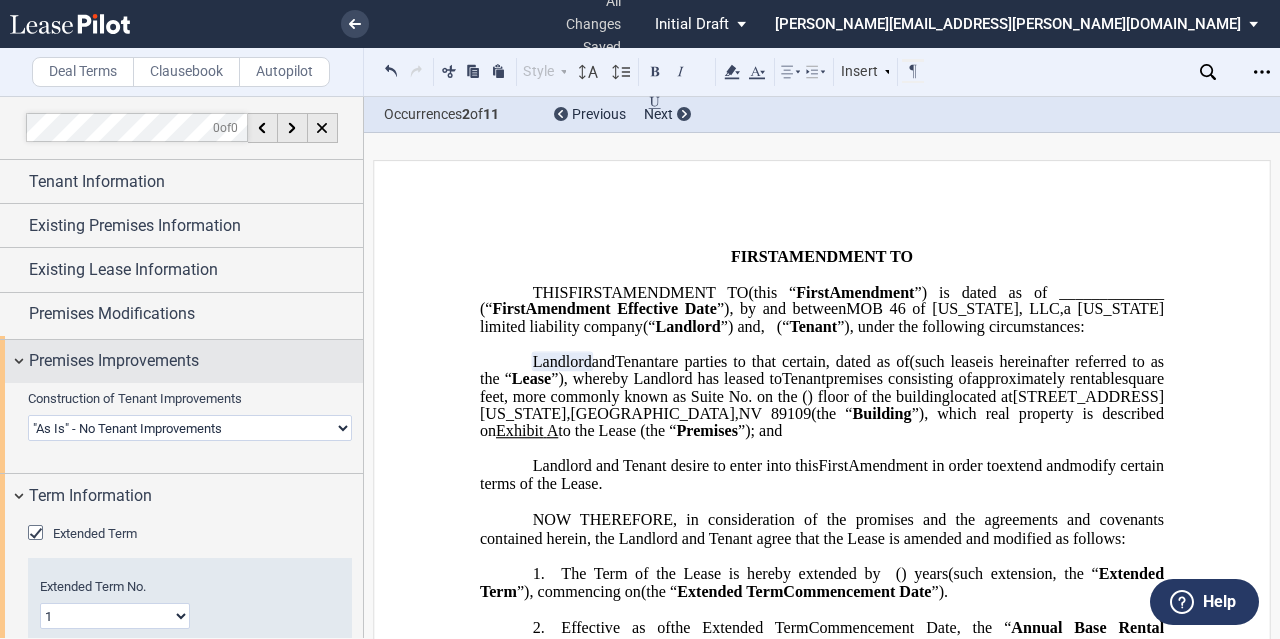 click on "Premises Improvements" at bounding box center (181, 361) 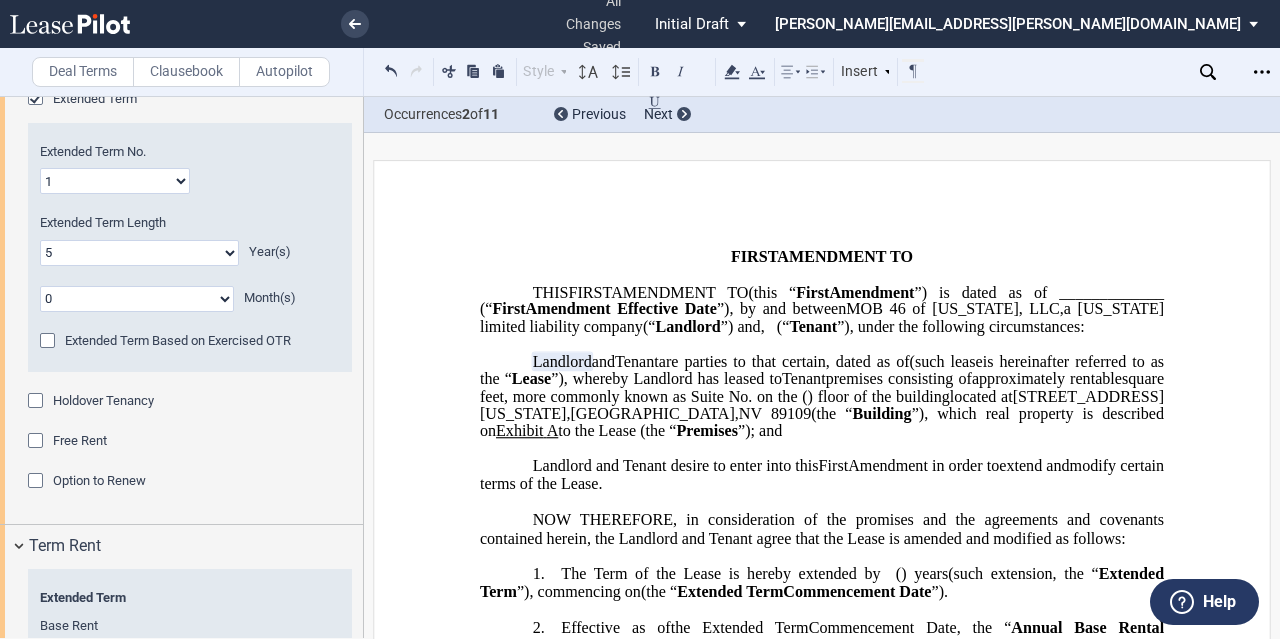 scroll, scrollTop: 300, scrollLeft: 0, axis: vertical 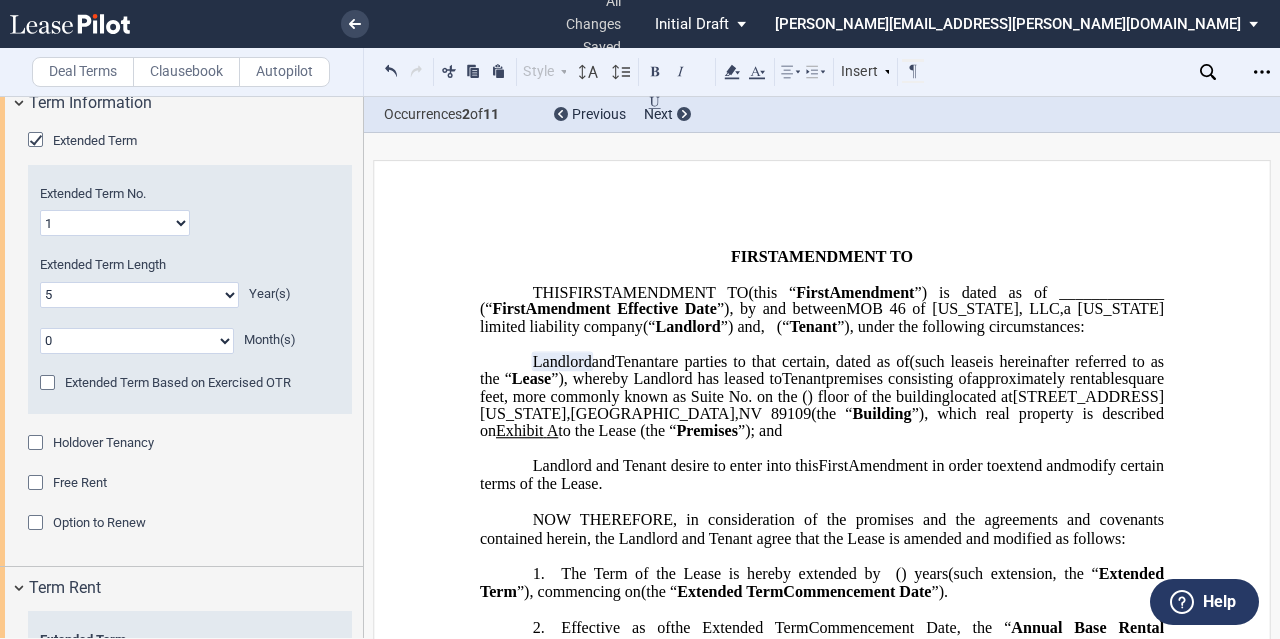 click on "0 1 2 3 4 5 6 7 8 9 10 11 12 13 14 15 16 17 18 19 20" 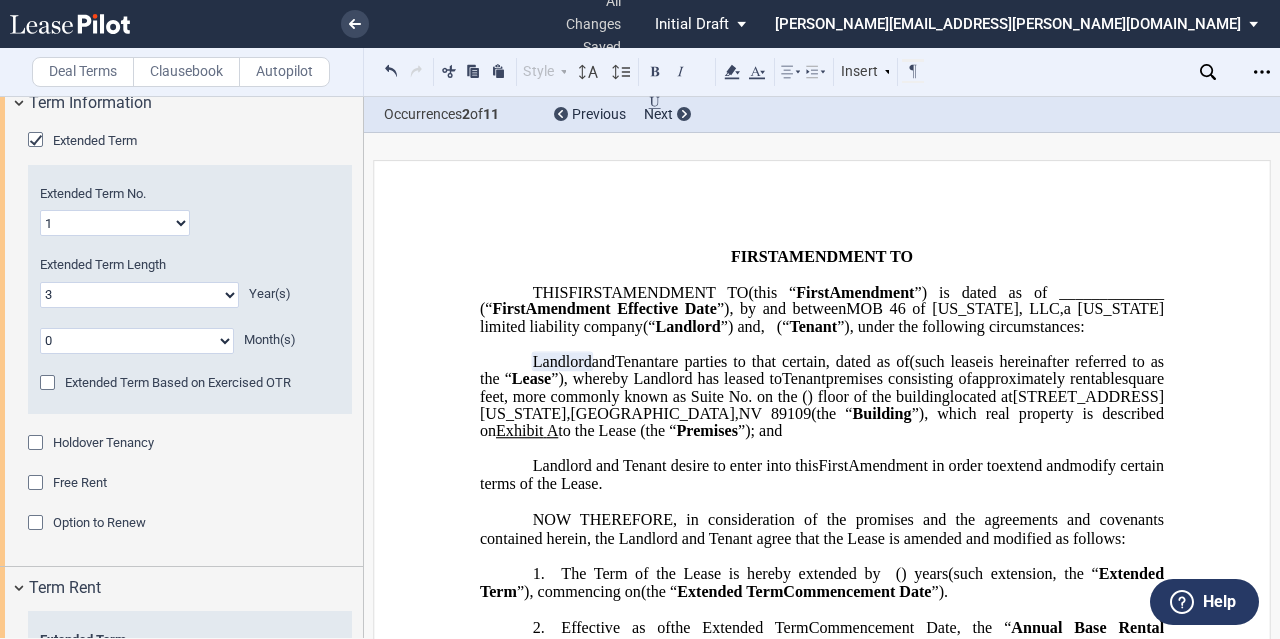click on "0 1 2 3 4 5 6 7 8 9 10 11 12 13 14 15 16 17 18 19 20" 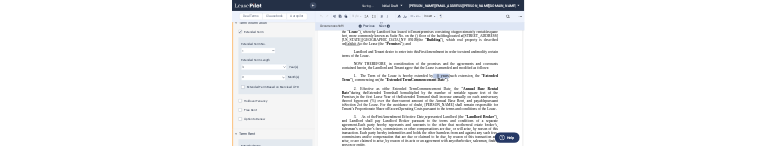 scroll, scrollTop: 305, scrollLeft: 0, axis: vertical 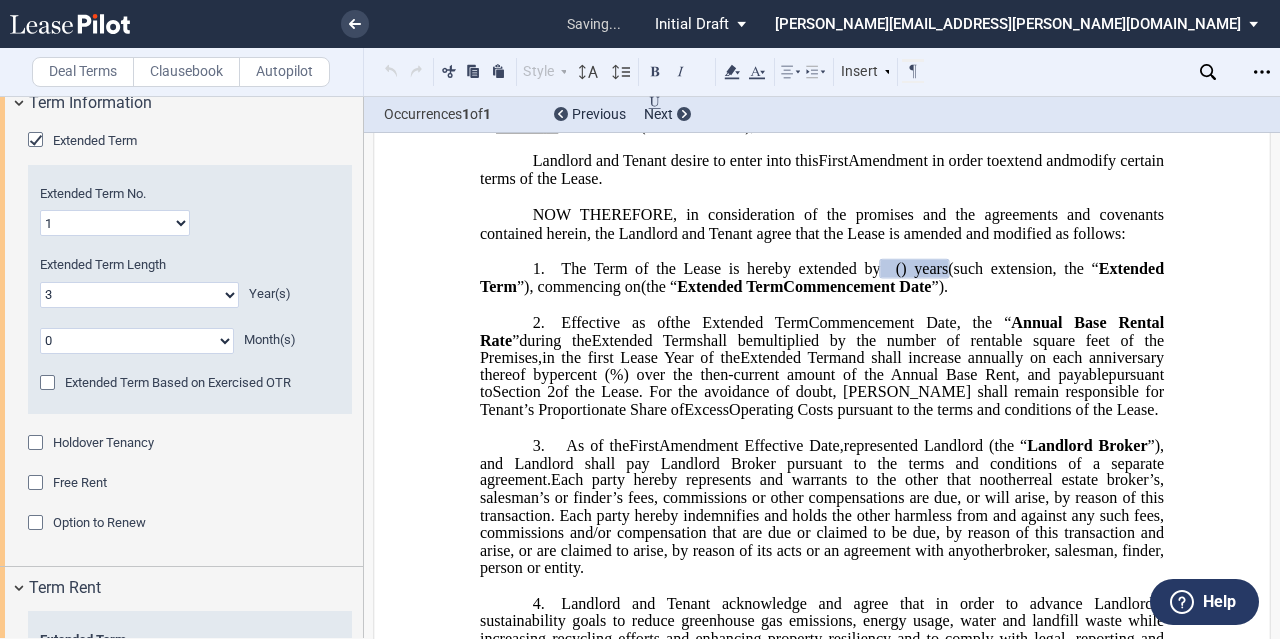 click on "﻿" at bounding box center [822, 304] 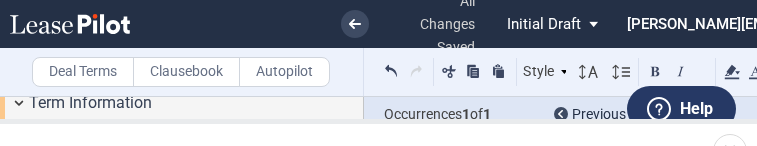 scroll, scrollTop: 305, scrollLeft: 0, axis: vertical 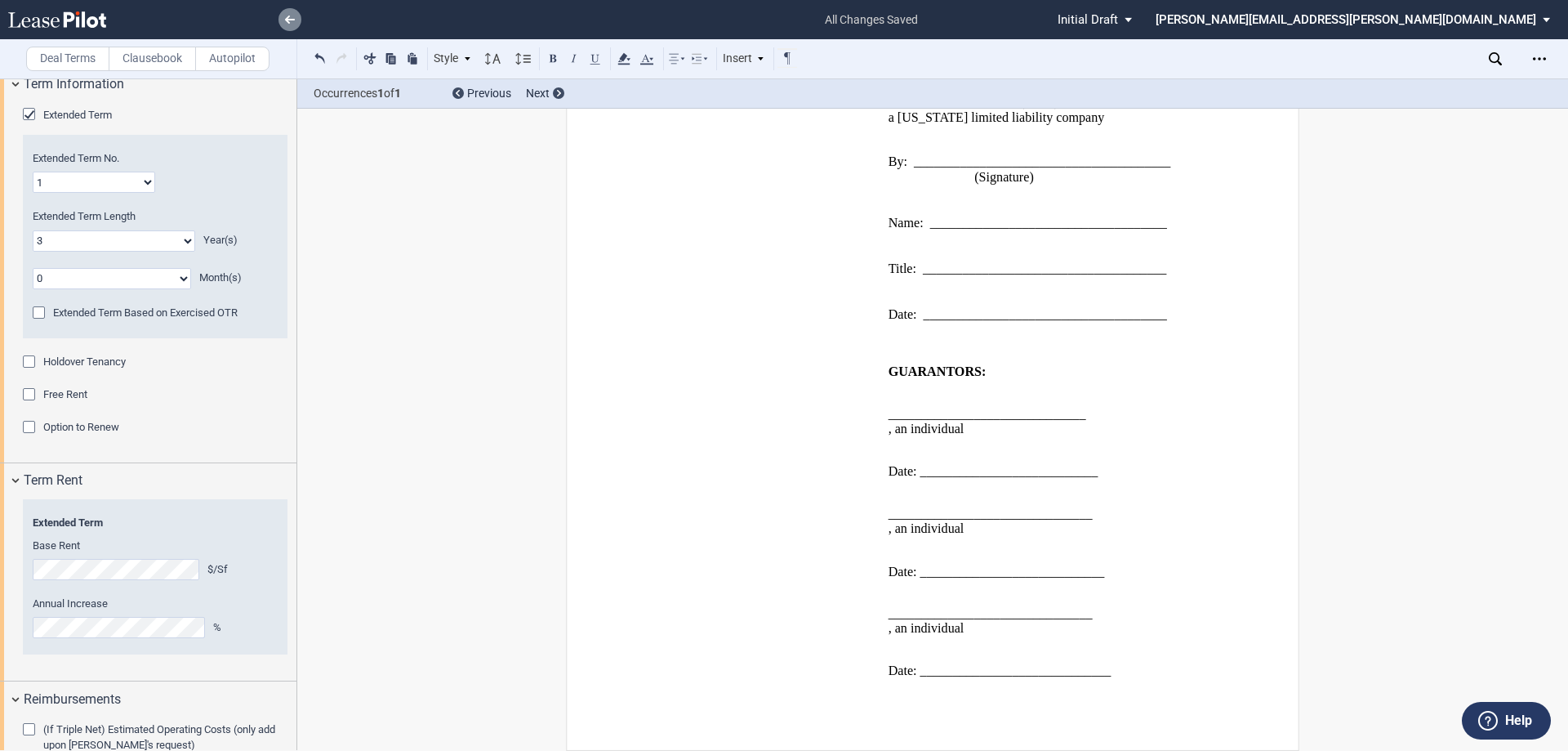 click at bounding box center [290, 20] 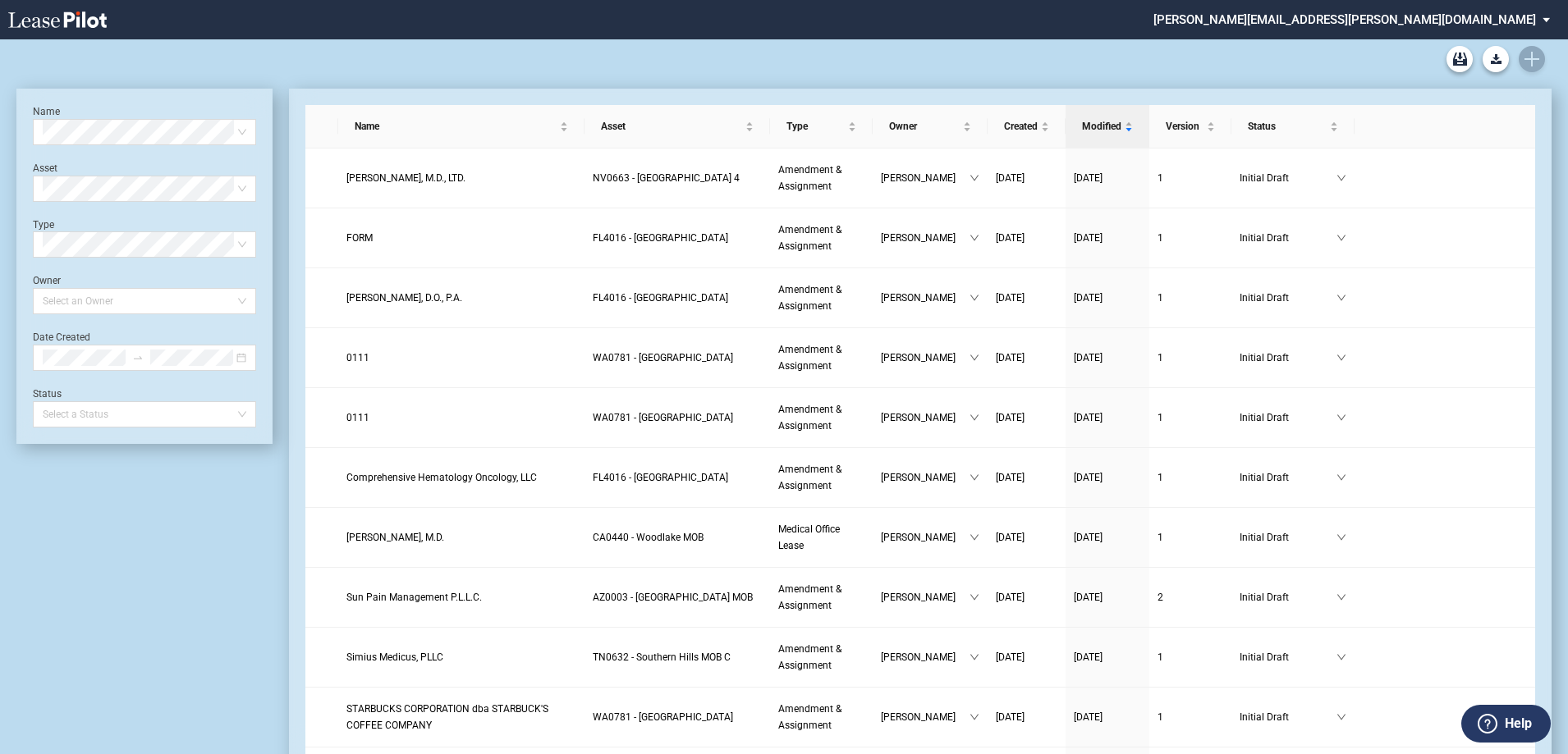 scroll, scrollTop: 0, scrollLeft: 0, axis: both 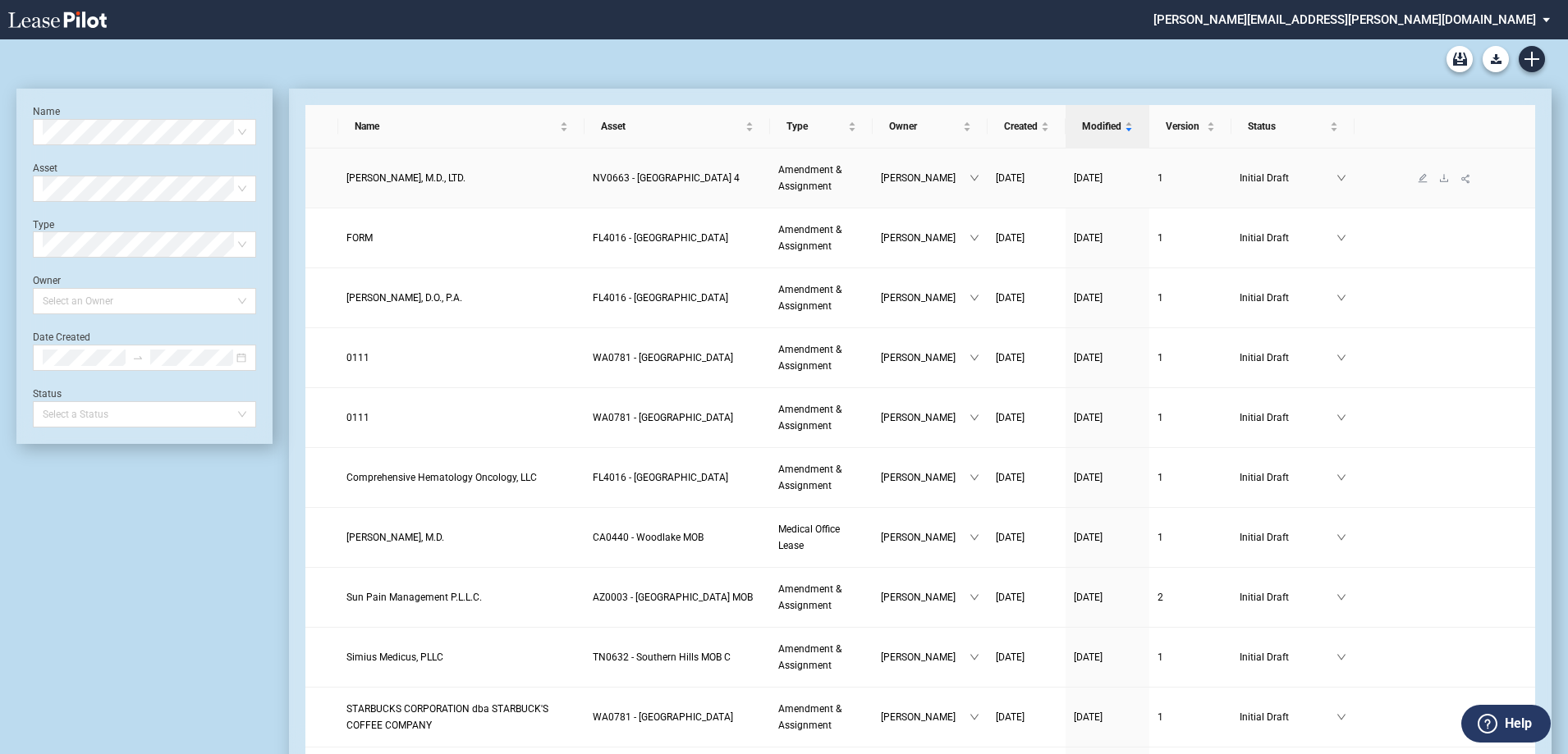 click on "David Silverberg, M.D., LTD." at bounding box center [406, 178] 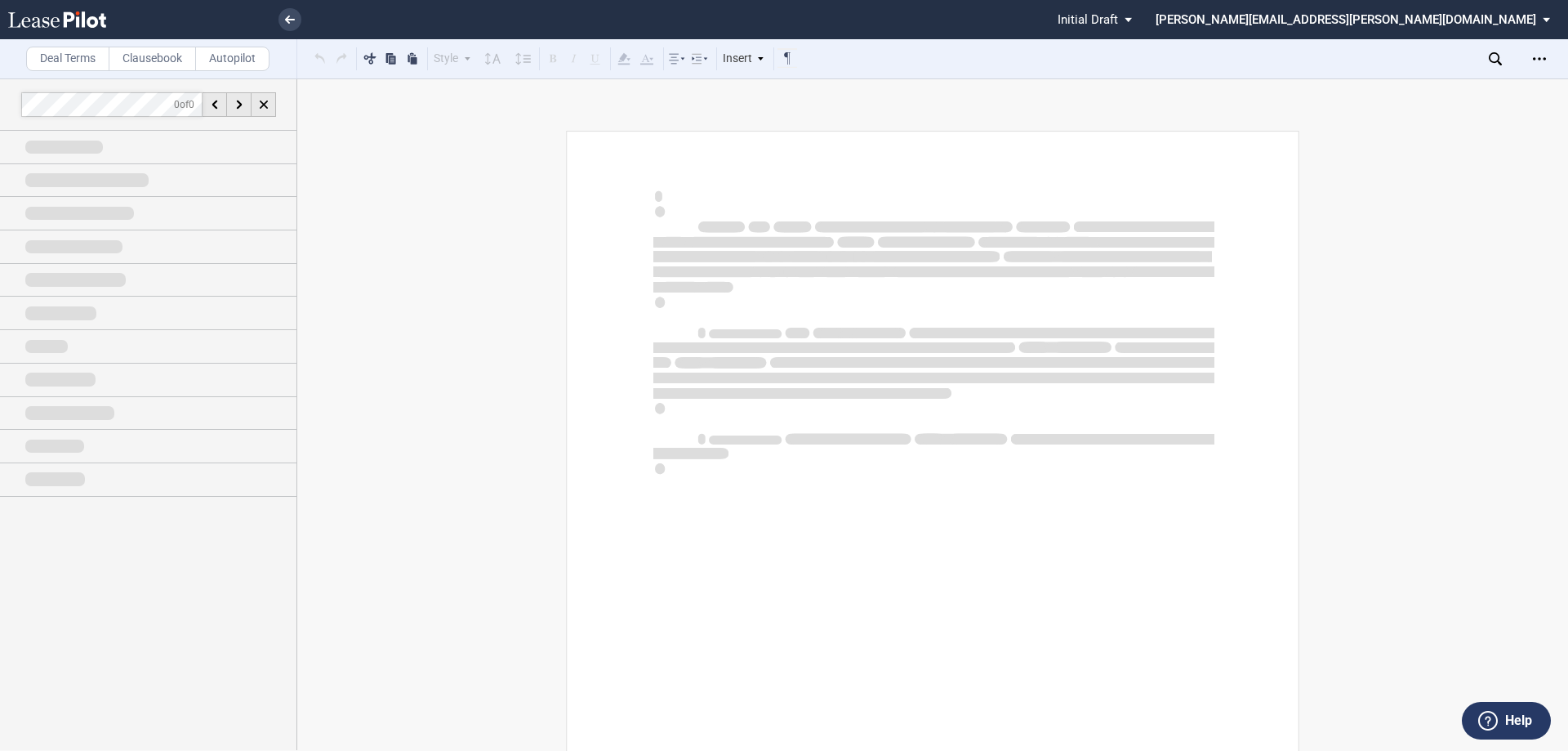 scroll, scrollTop: 0, scrollLeft: 0, axis: both 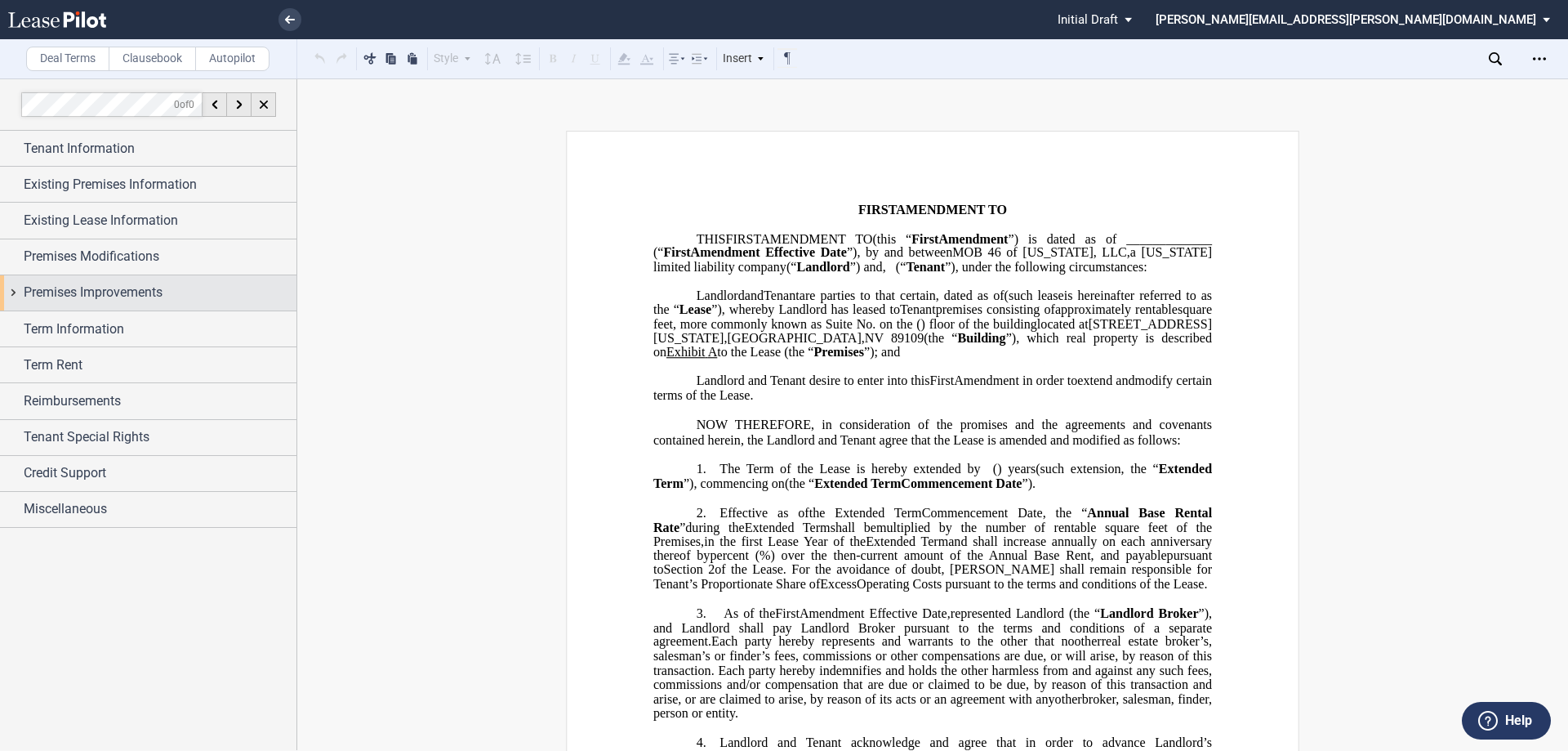 click on "Premises Improvements" at bounding box center [148, 293] 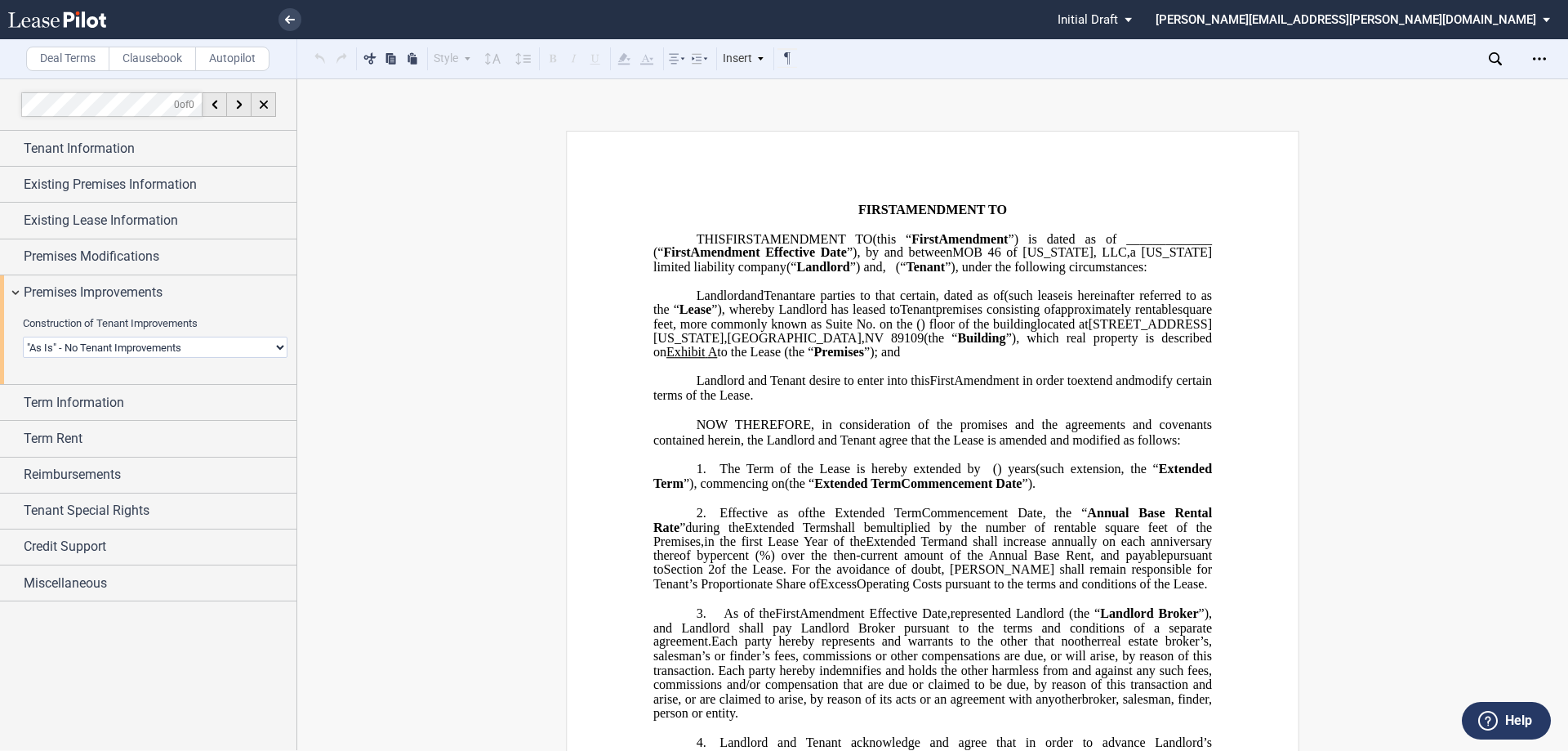 click on "Landlord Constructs Tenant Improvements
Tenant Constructs Tenant Improvements
"As Is" - No Tenant Improvements" at bounding box center (155, 347) 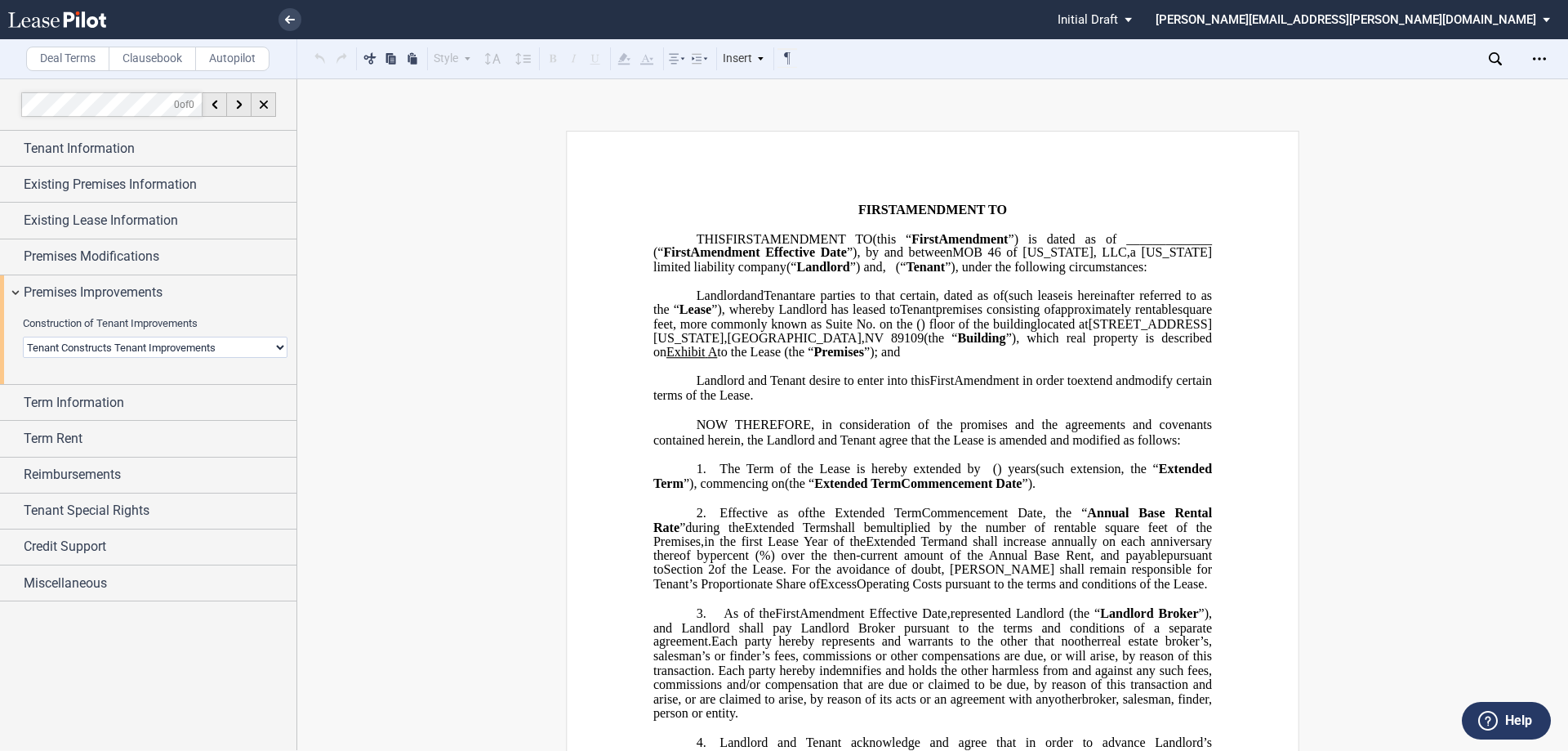 click on "Landlord Constructs Tenant Improvements
Tenant Constructs Tenant Improvements
"As Is" - No Tenant Improvements" at bounding box center [155, 347] 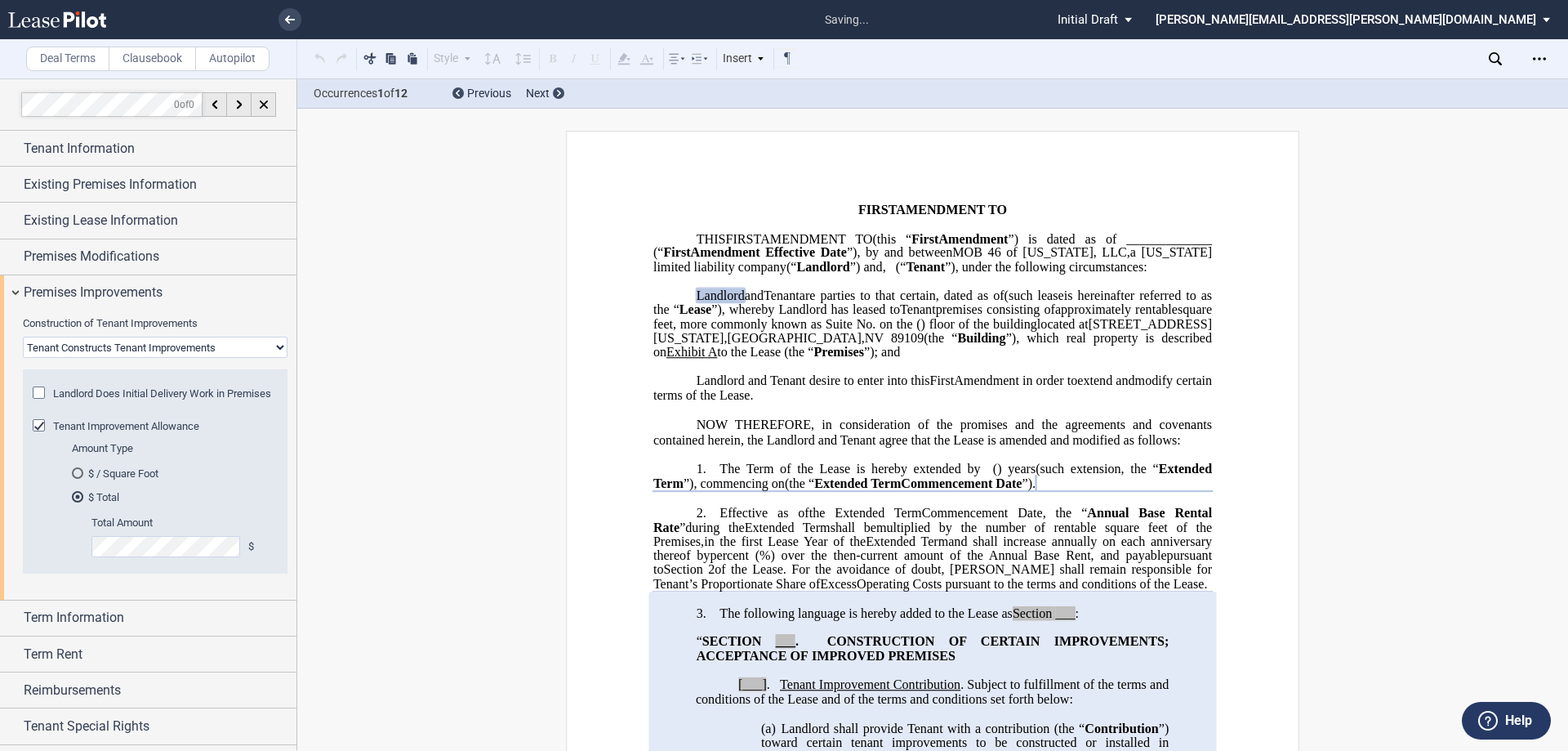 click on "Landlord Constructs Tenant Improvements
Tenant Constructs Tenant Improvements
"As Is" - No Tenant Improvements" at bounding box center [155, 347] 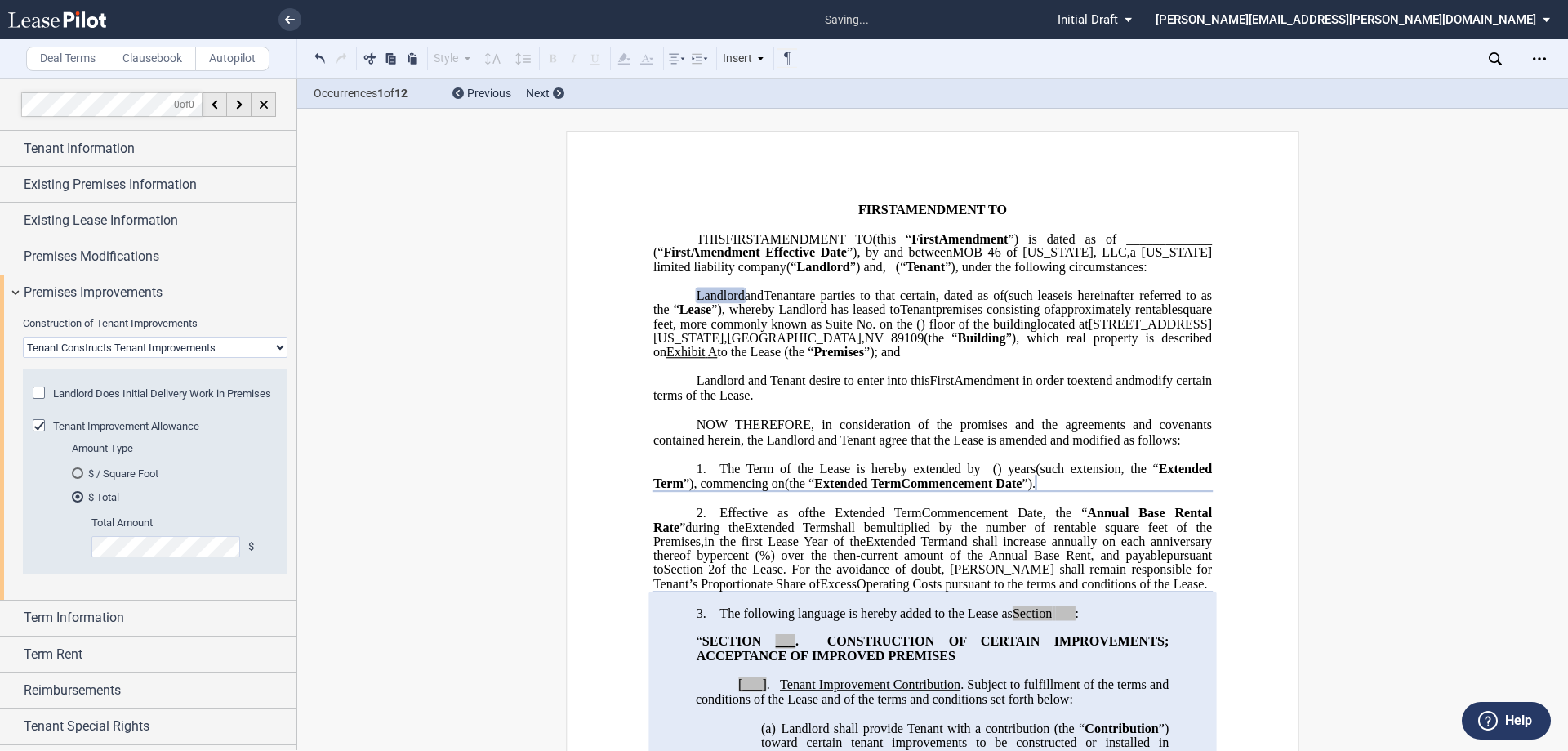 select on "none" 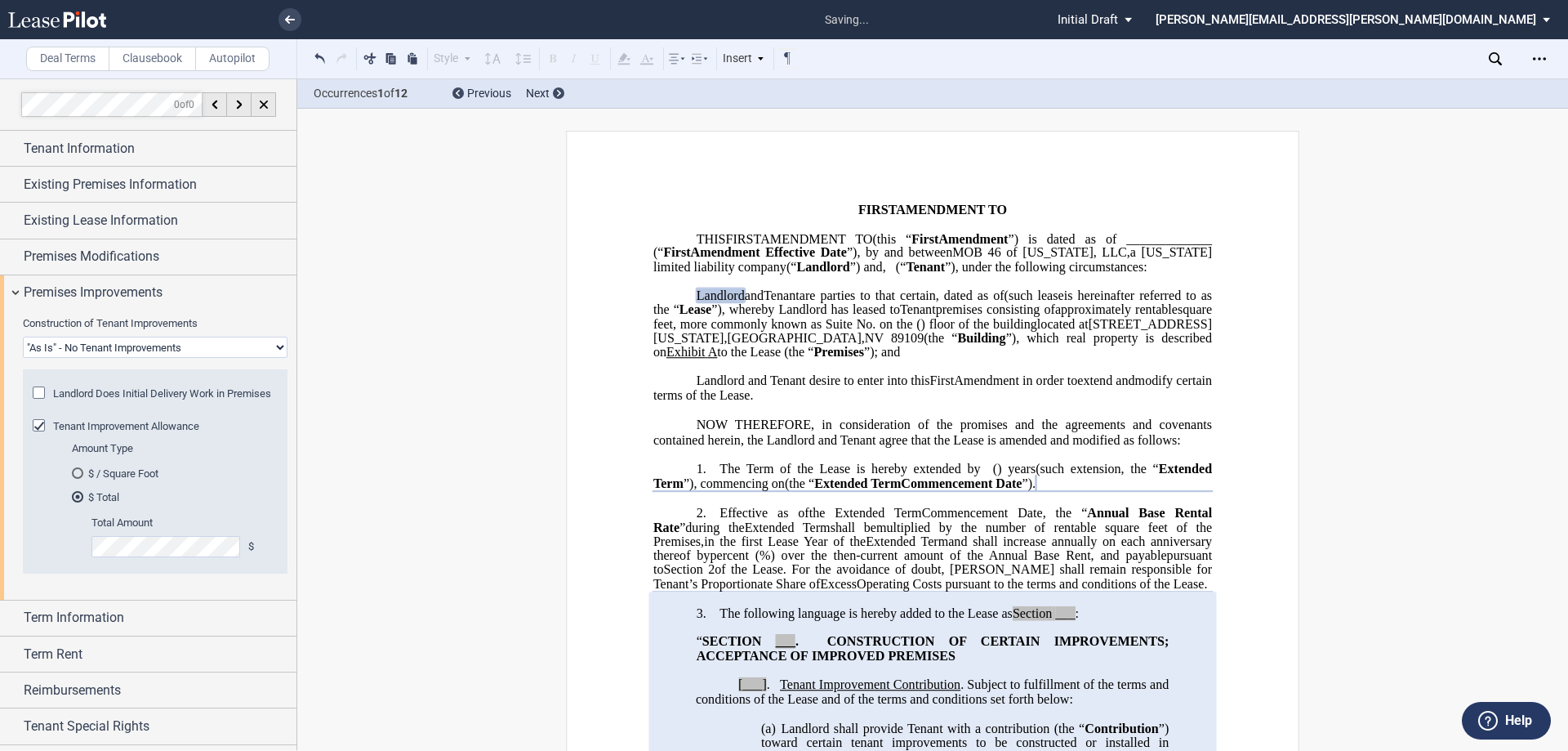 click on "Landlord Constructs Tenant Improvements
Tenant Constructs Tenant Improvements
"As Is" - No Tenant Improvements" at bounding box center (155, 347) 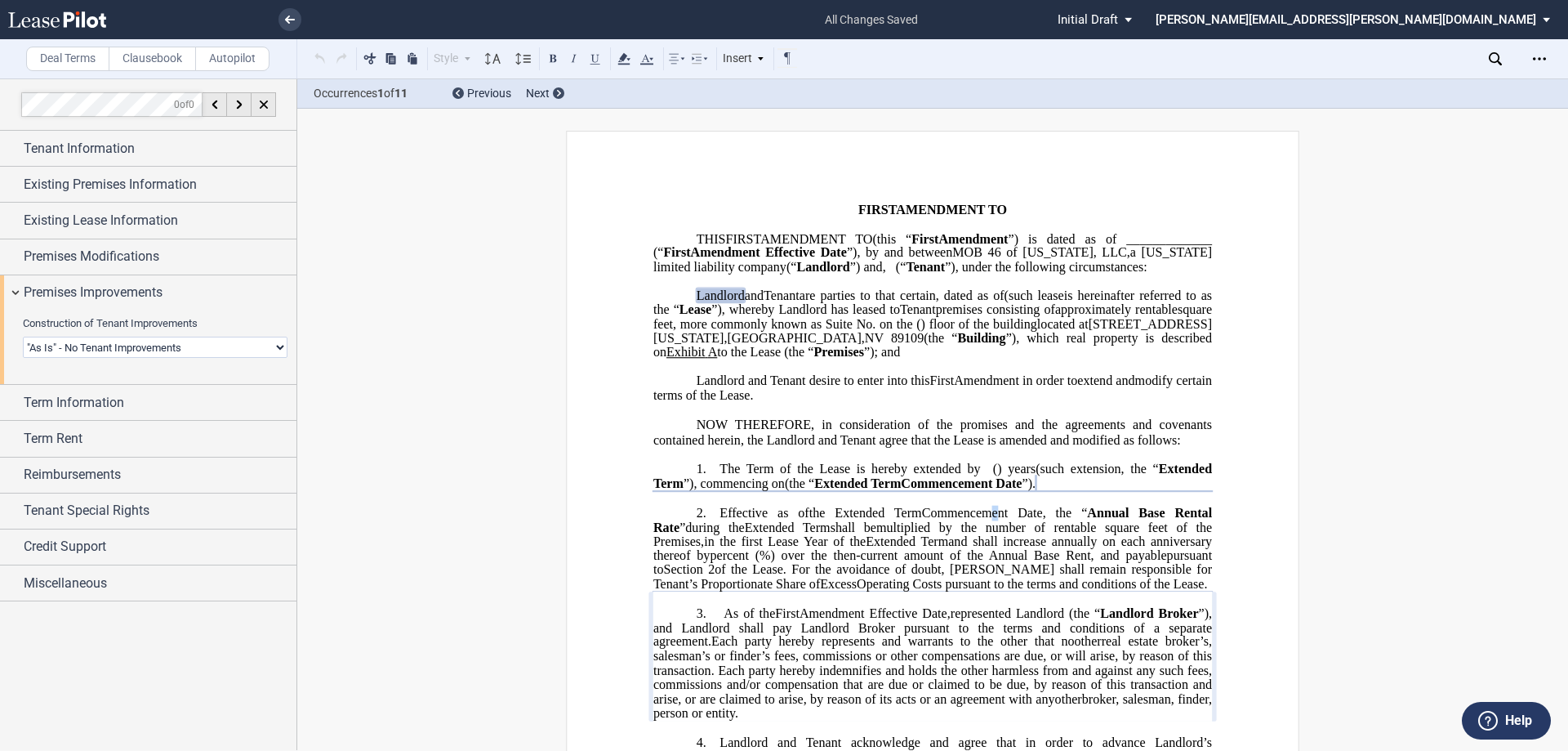 drag, startPoint x: 972, startPoint y: 547, endPoint x: 962, endPoint y: 547, distance: 10 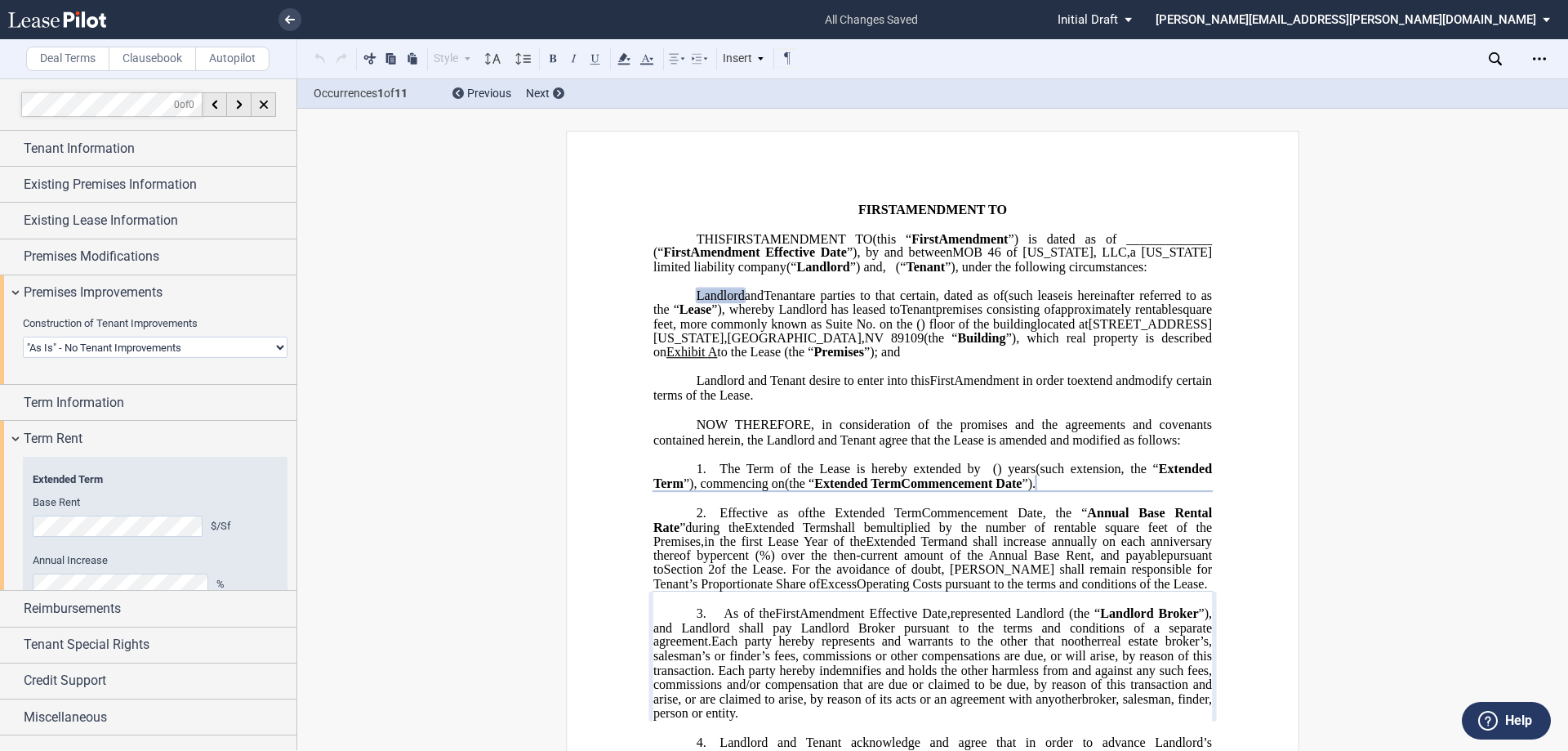 scroll, scrollTop: 16, scrollLeft: 0, axis: vertical 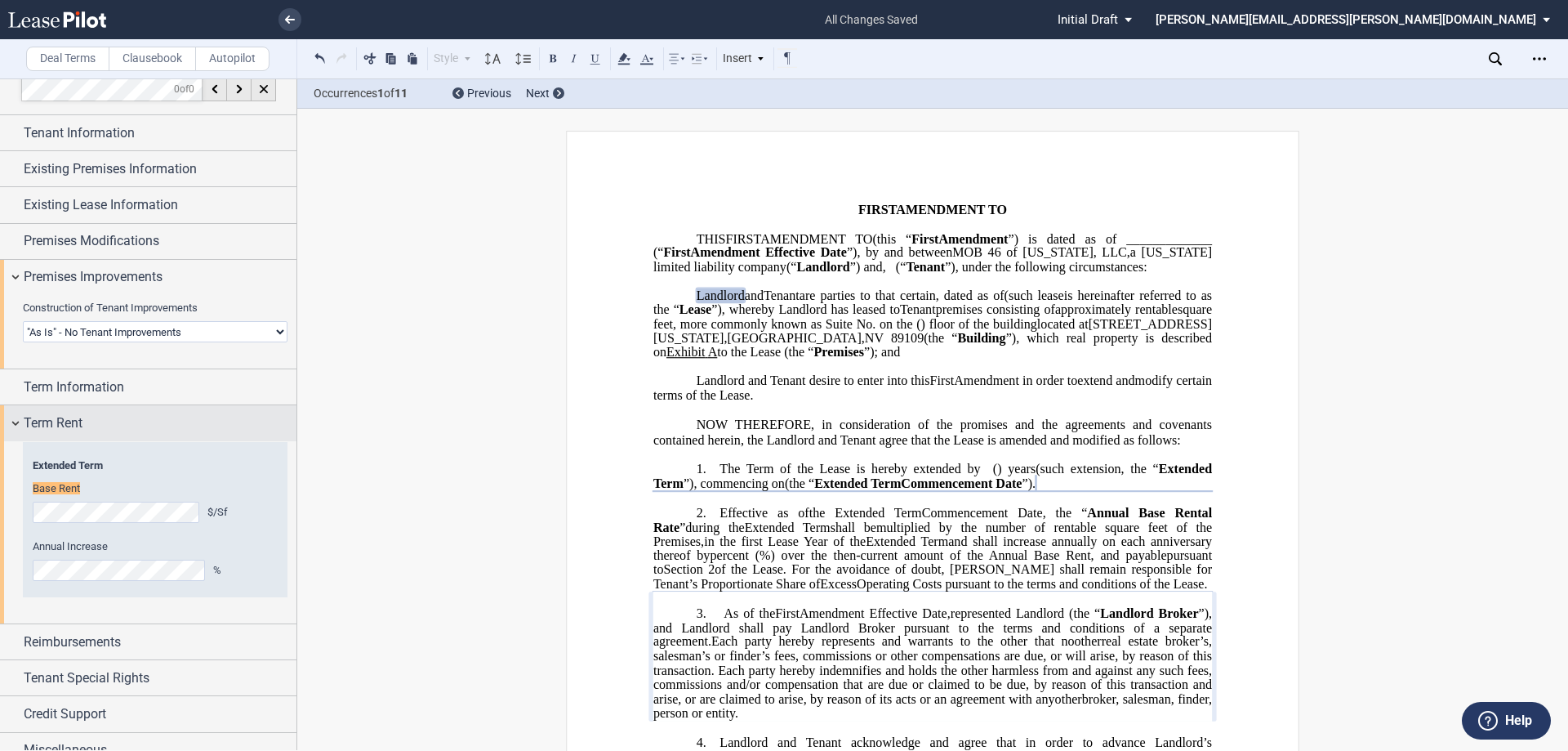 click on "Term Rent" at bounding box center (148, 422) 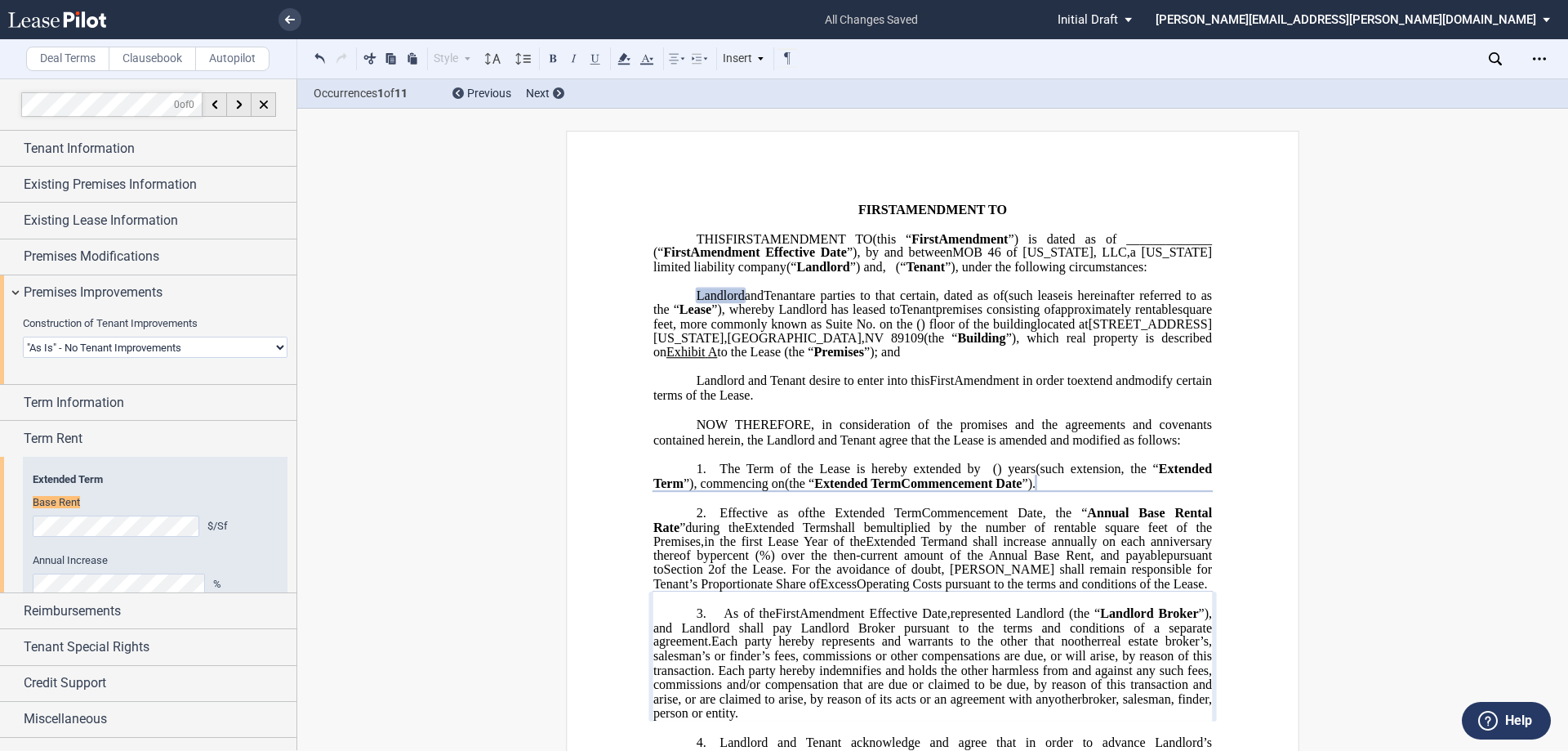 scroll, scrollTop: 0, scrollLeft: 0, axis: both 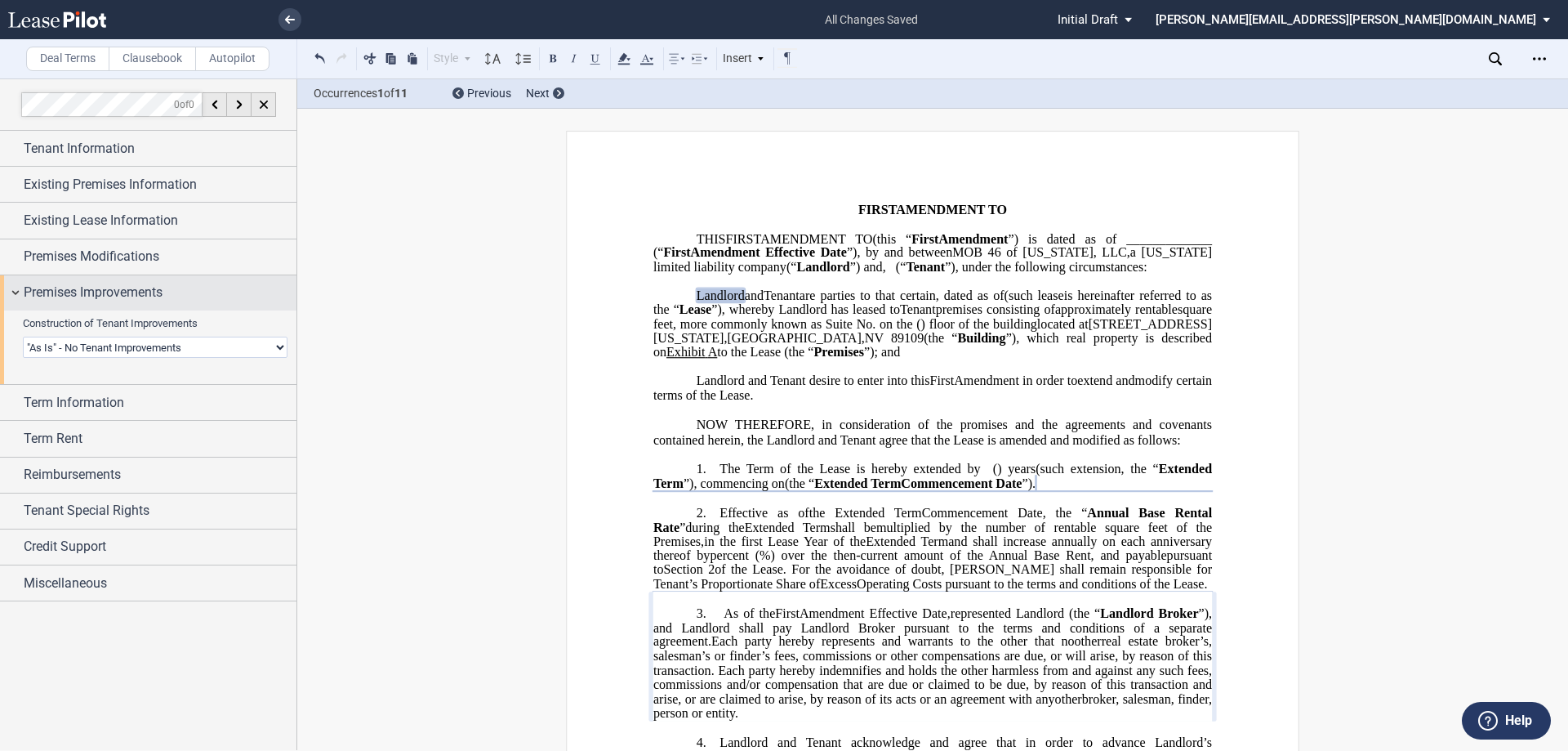 click on "Premises Improvements" at bounding box center [93, 293] 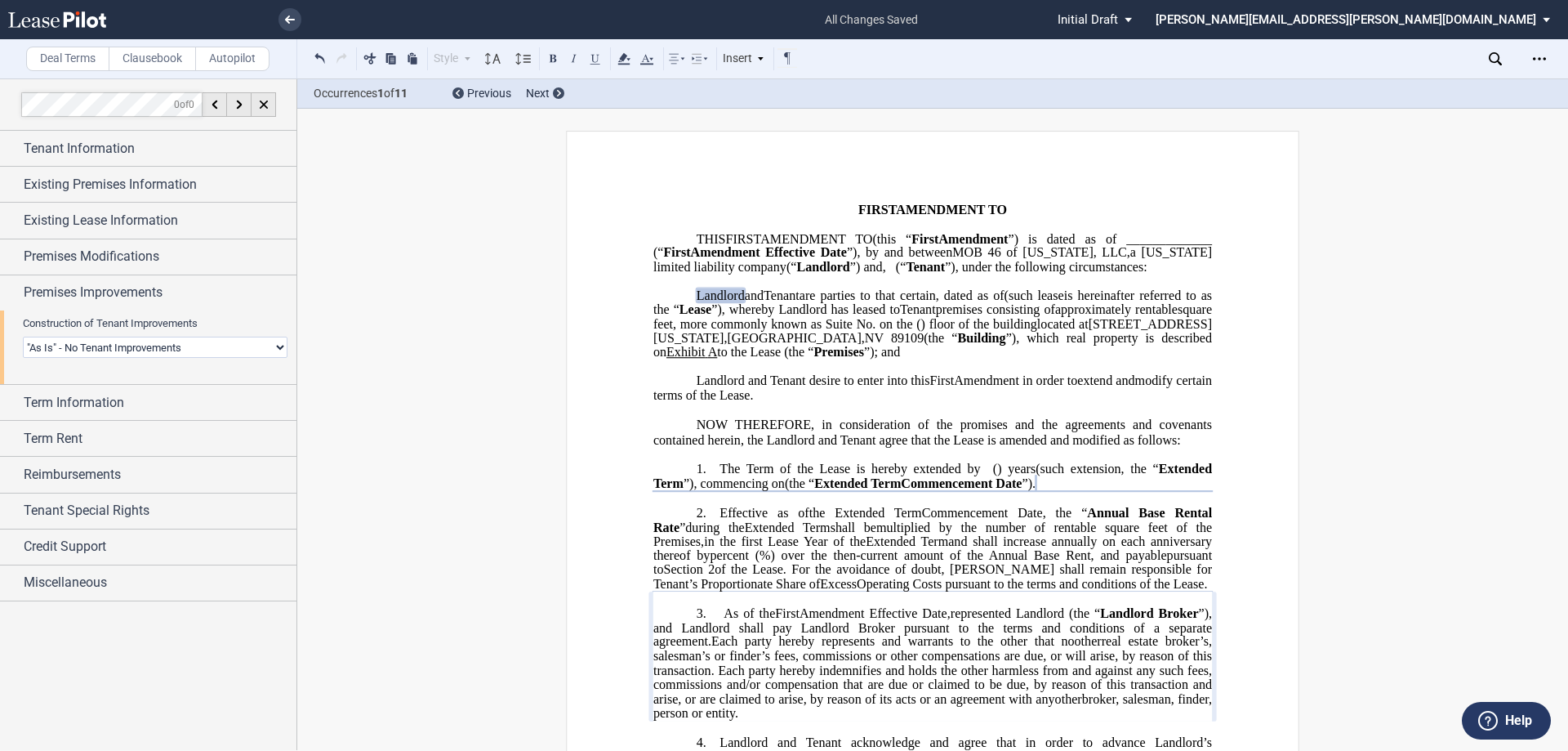 click on "﻿" at bounding box center [933, 409] 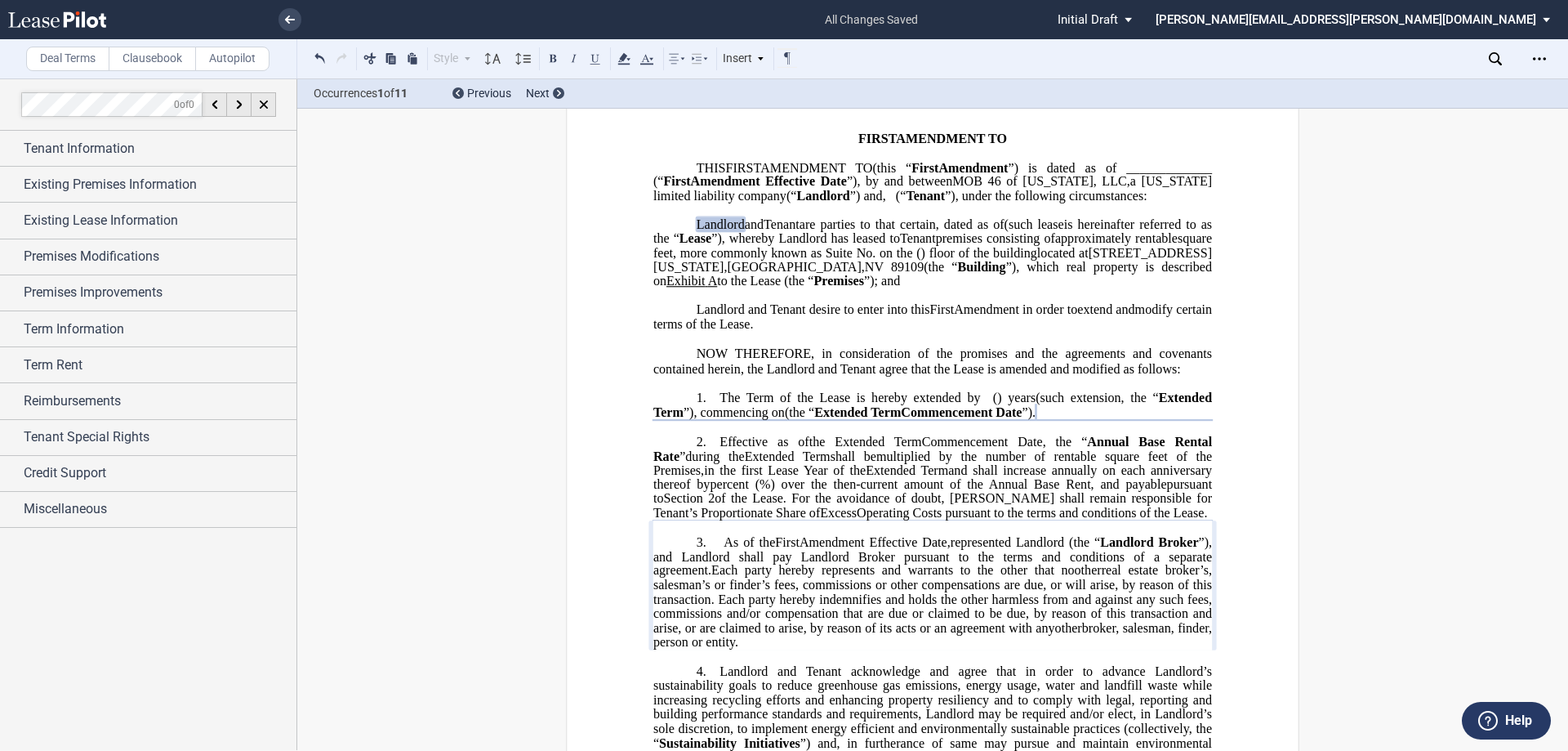 scroll, scrollTop: 245, scrollLeft: 0, axis: vertical 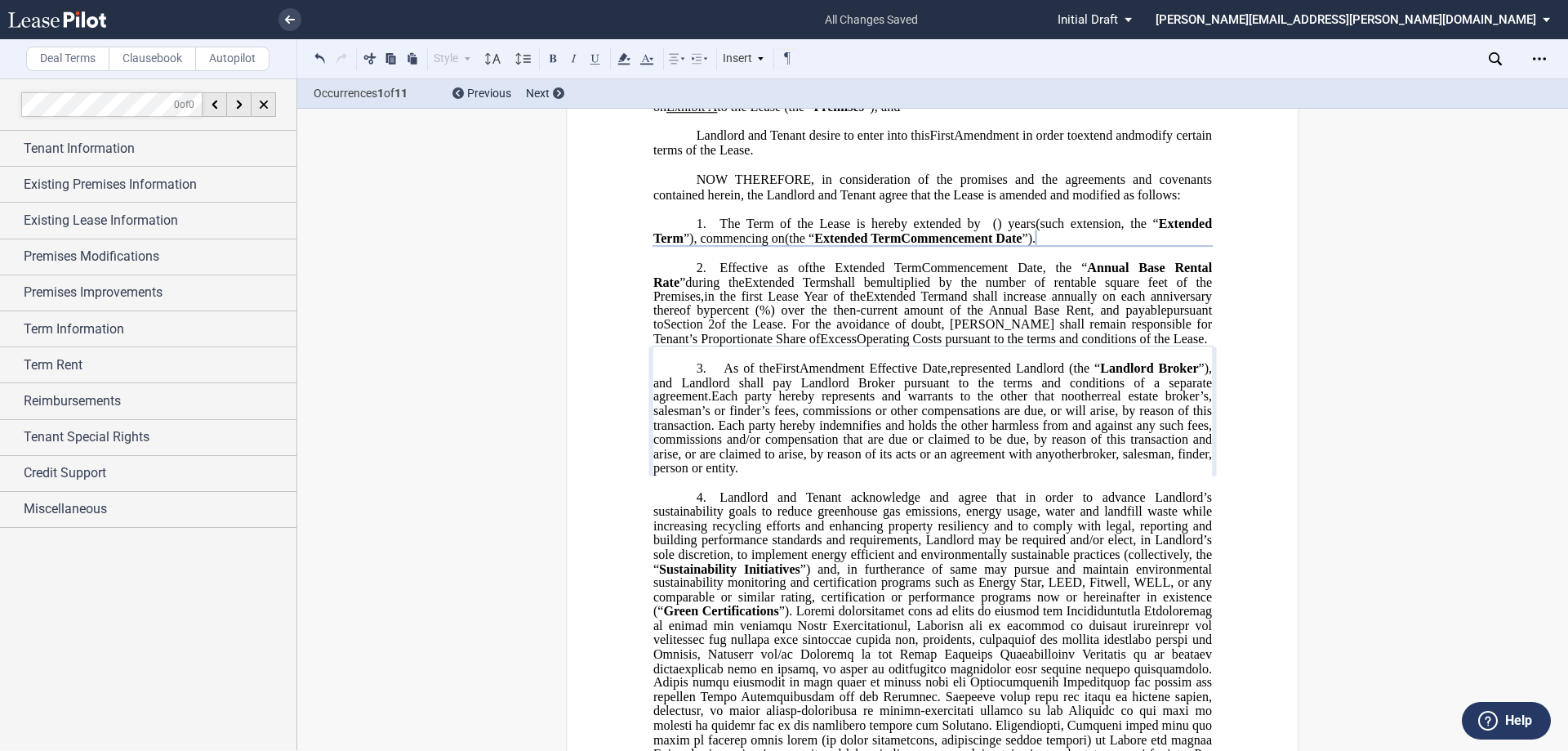 click on "real estate broker’s, salesman’s or finder’s fees, commissions or other compensations are due, or will arise, by reason of this transaction. Each party hereby indemnifies and holds the other harmless from and against any such fees, commissions and/or compensation that are due or claimed to be due, by reason of this transaction and arise, or are claimed to arise, by reason of its acts or an agreement with any" 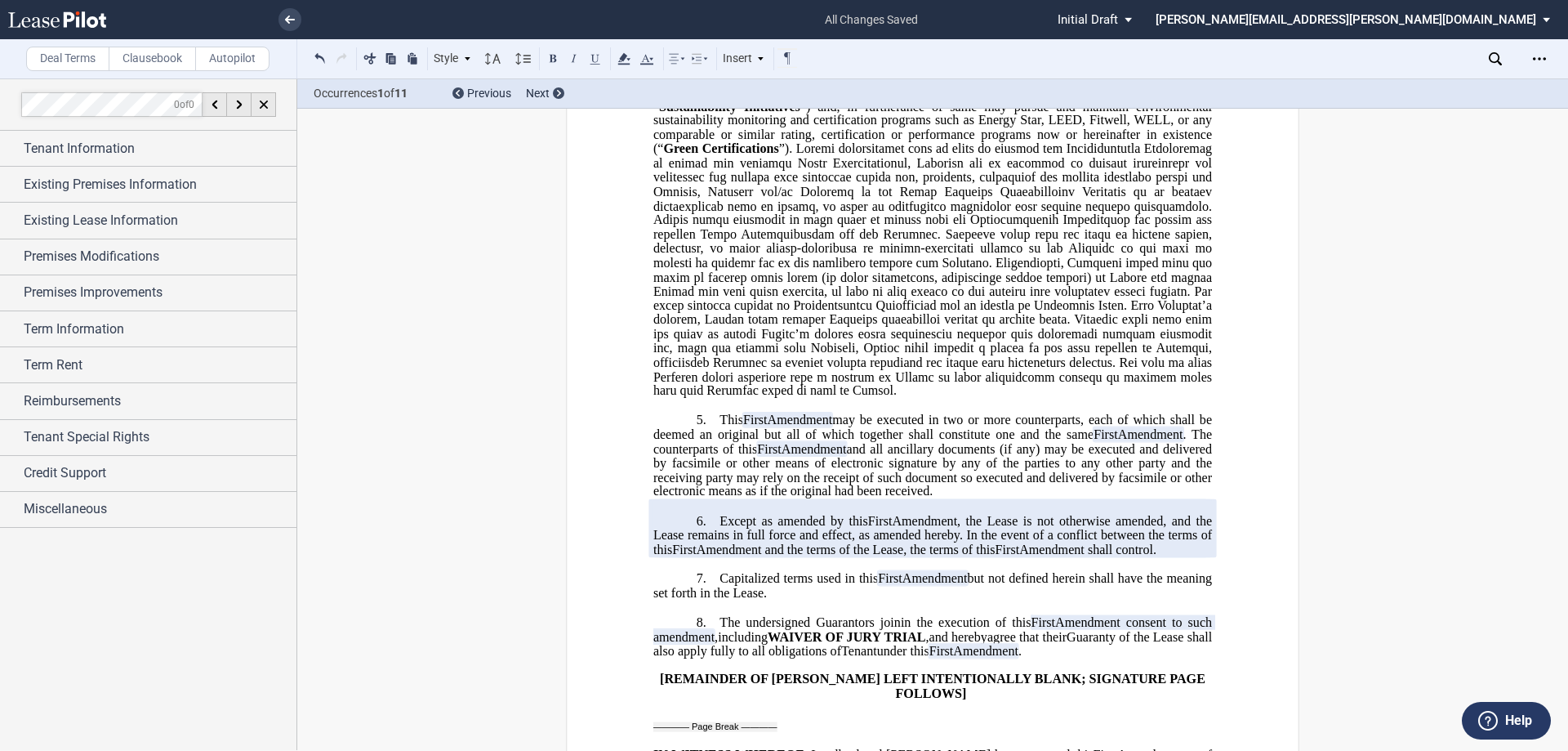 scroll, scrollTop: 735, scrollLeft: 0, axis: vertical 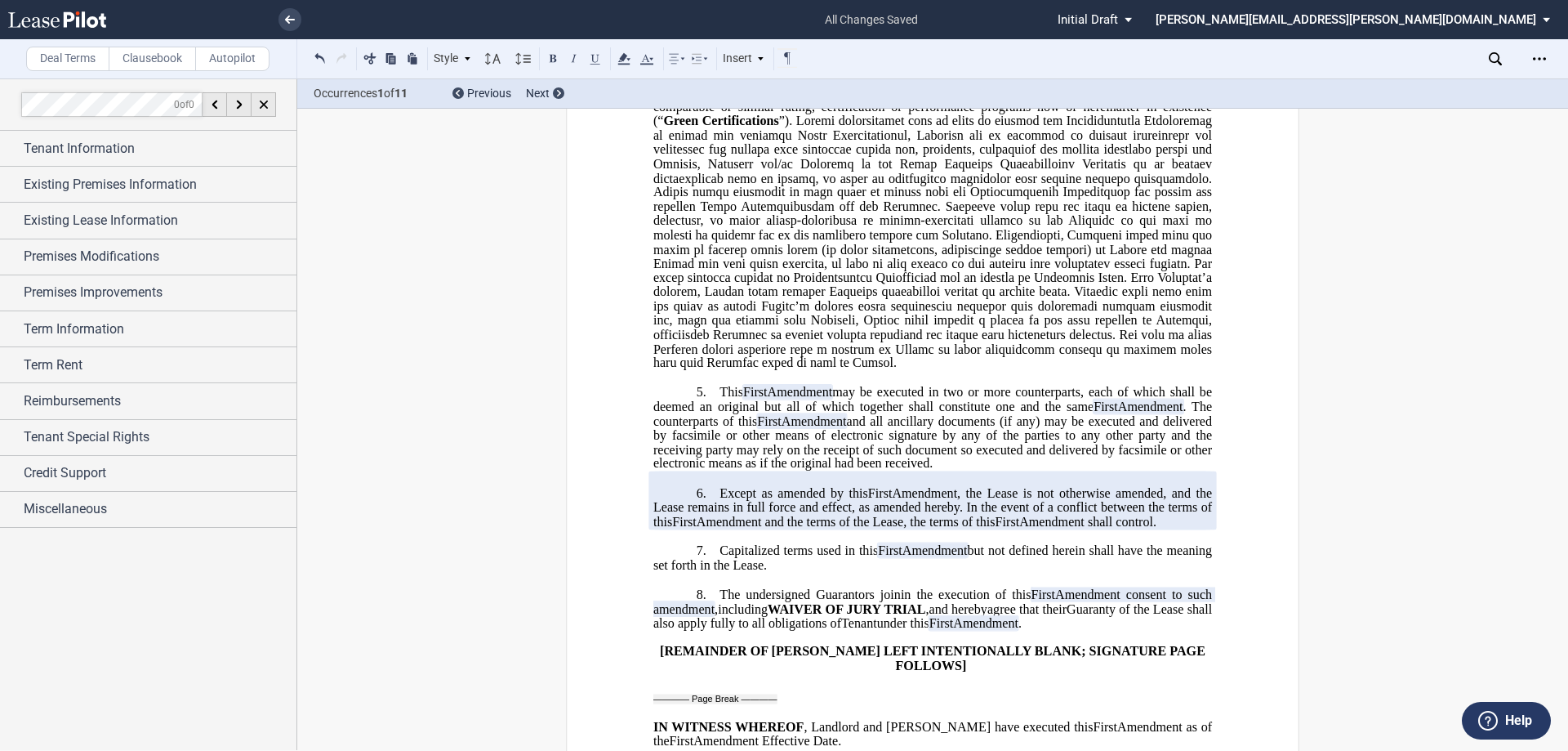 click on "and all ancillary documents (if any) may be executed and delivered by facsimile or other means of electronic signature by any of the parties to any other party and the receiving party may rely on the receipt of such document so executed and delivered by facsimile or other electronic means as if the original had been received." 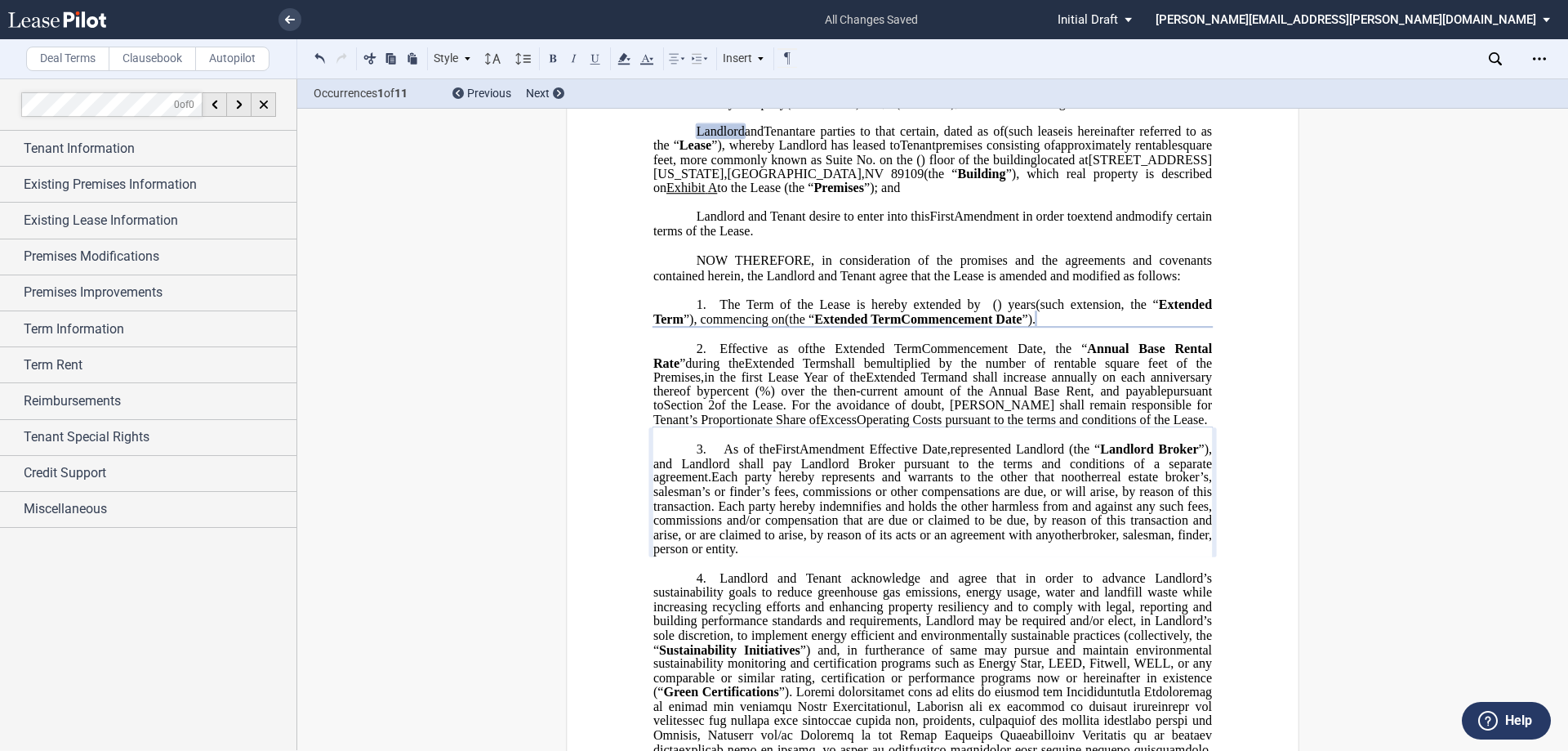 scroll, scrollTop: 0, scrollLeft: 0, axis: both 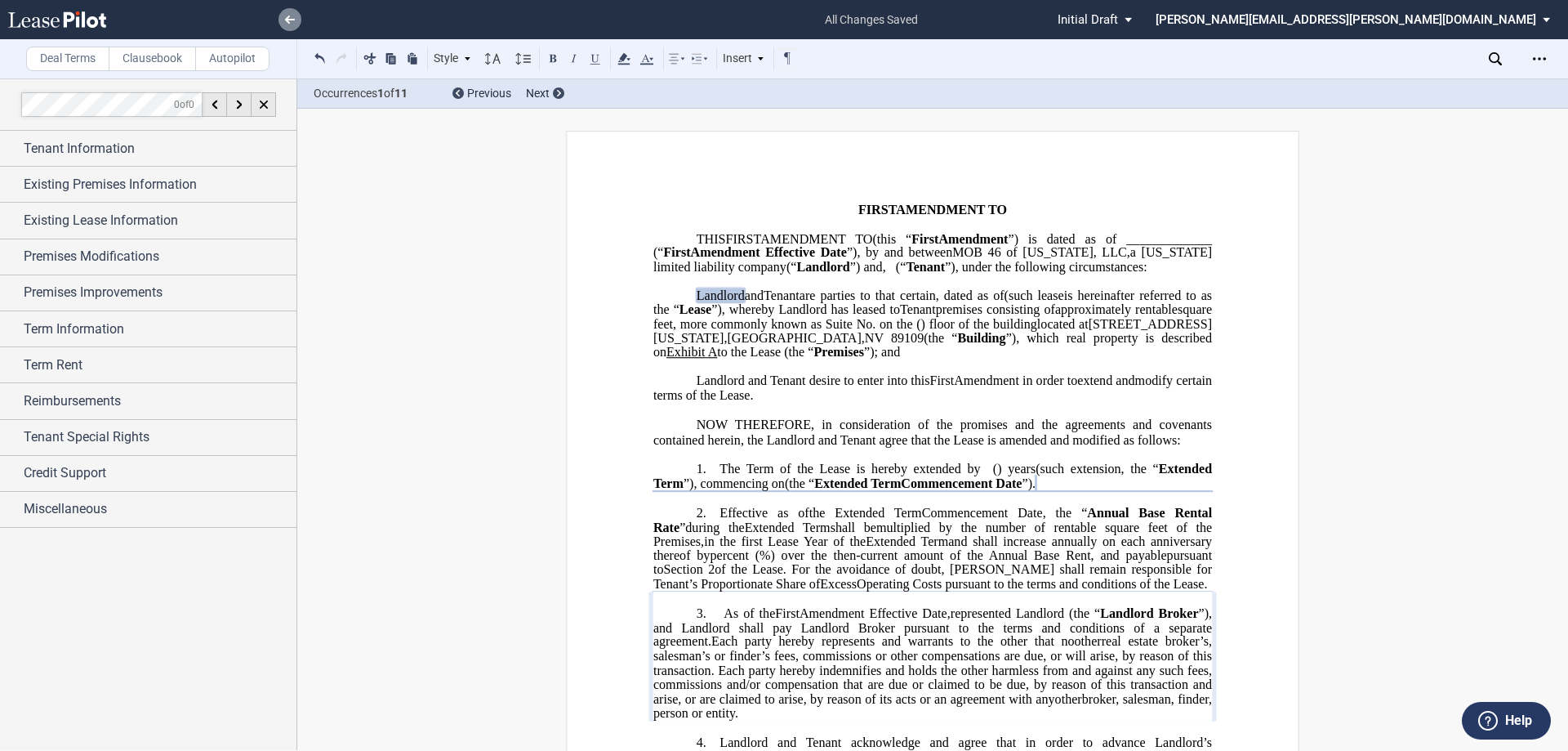 click 